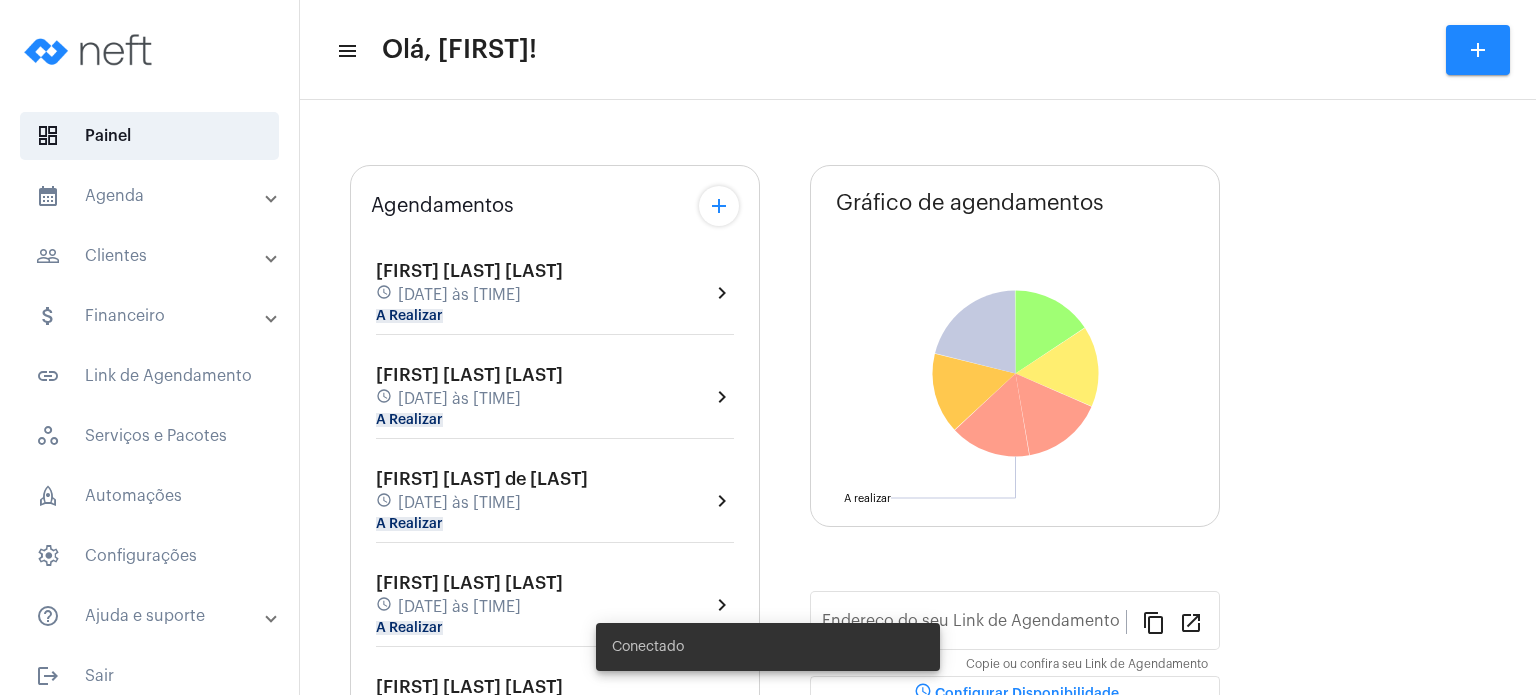scroll, scrollTop: 0, scrollLeft: 0, axis: both 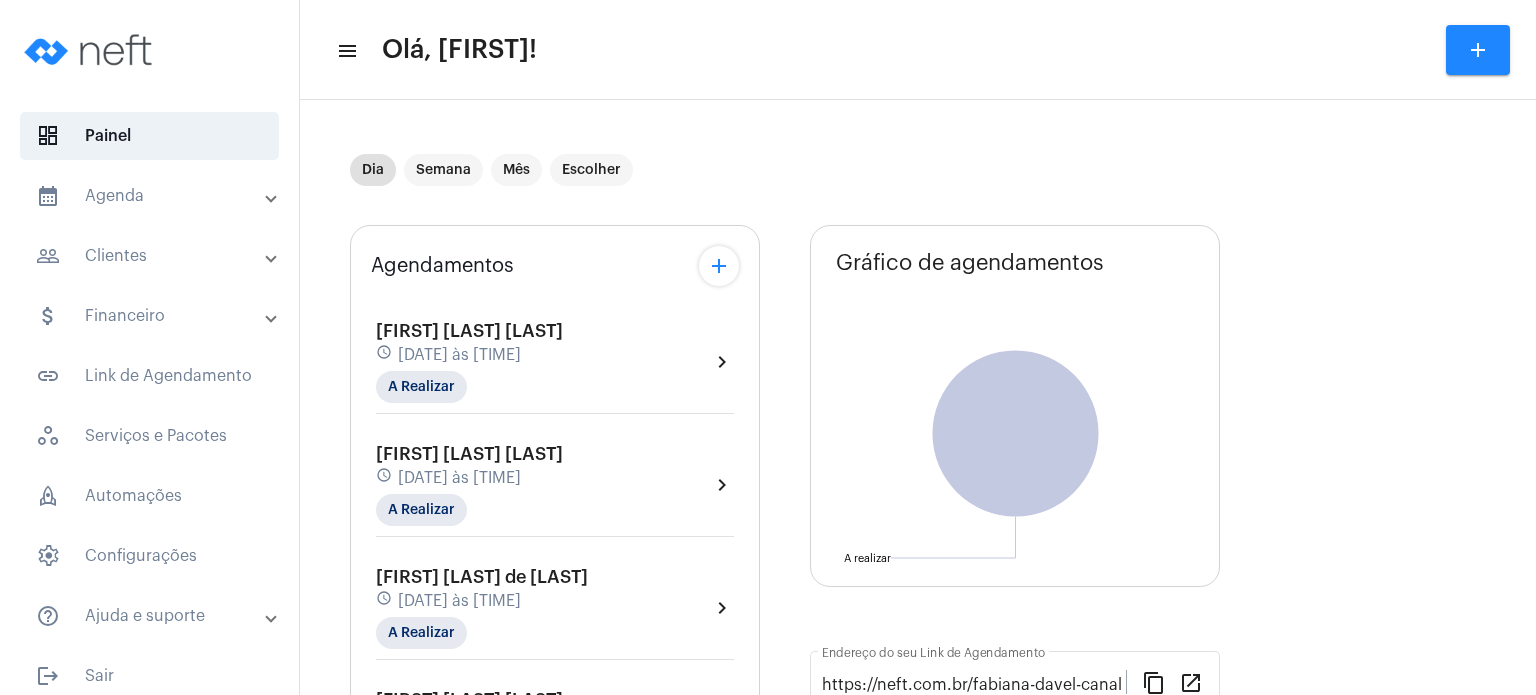 click on "calendar_month_outlined  Agenda" at bounding box center (151, 196) 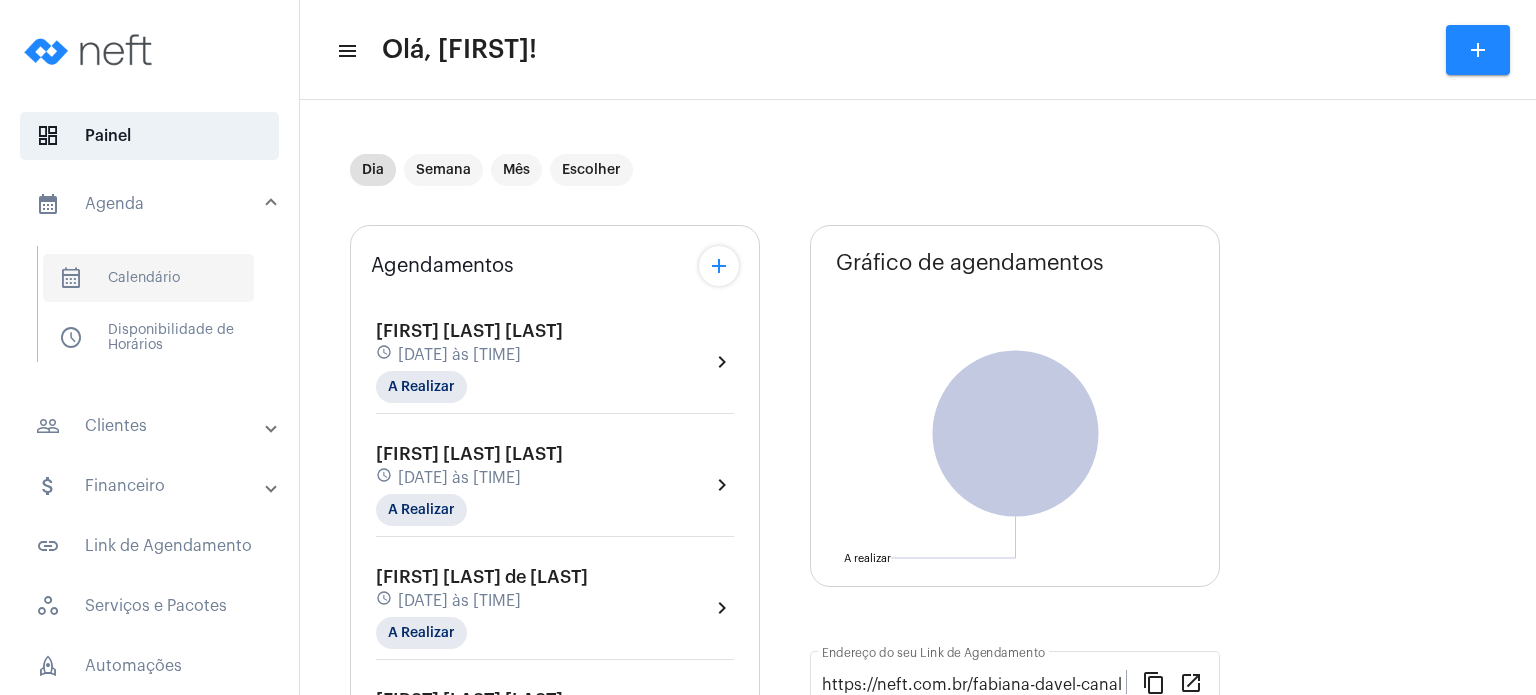 click on "calendar_month_outlined   Calendário" at bounding box center [148, 278] 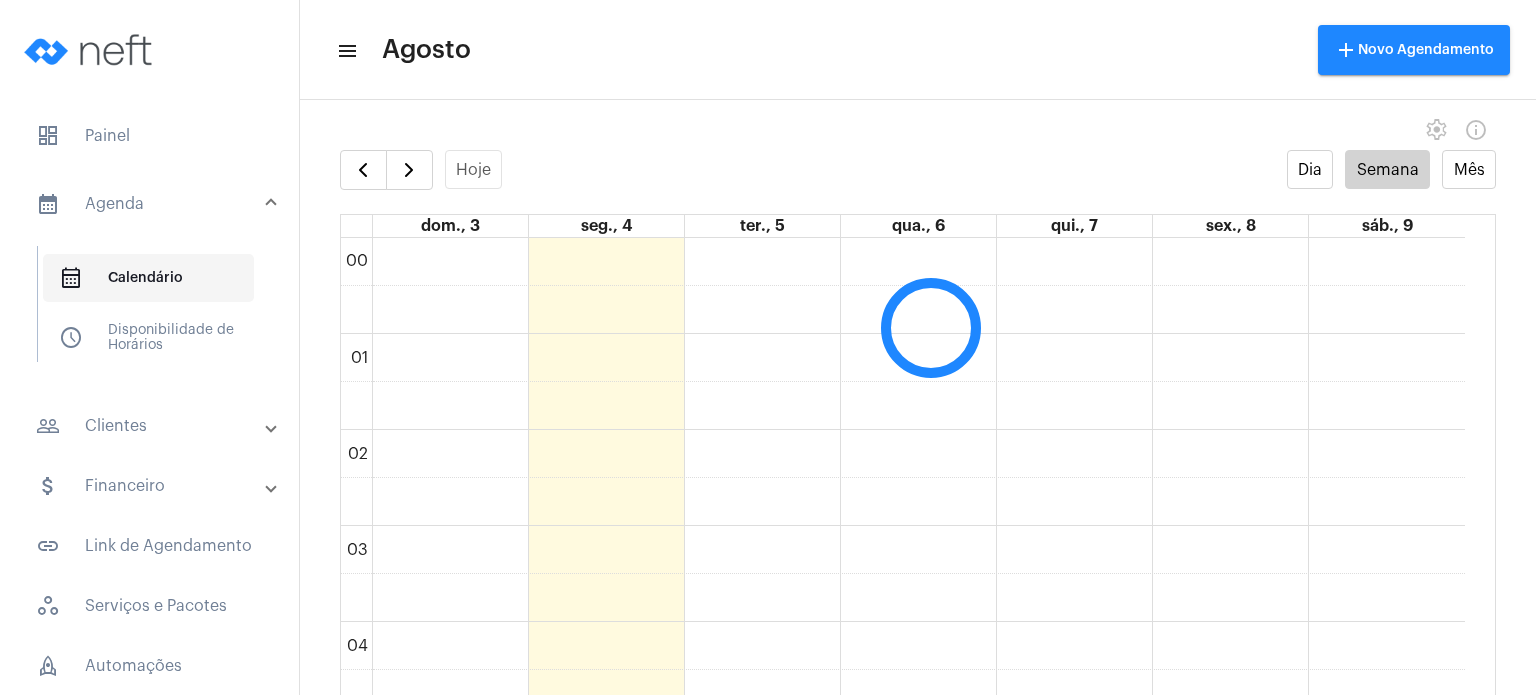 scroll, scrollTop: 576, scrollLeft: 0, axis: vertical 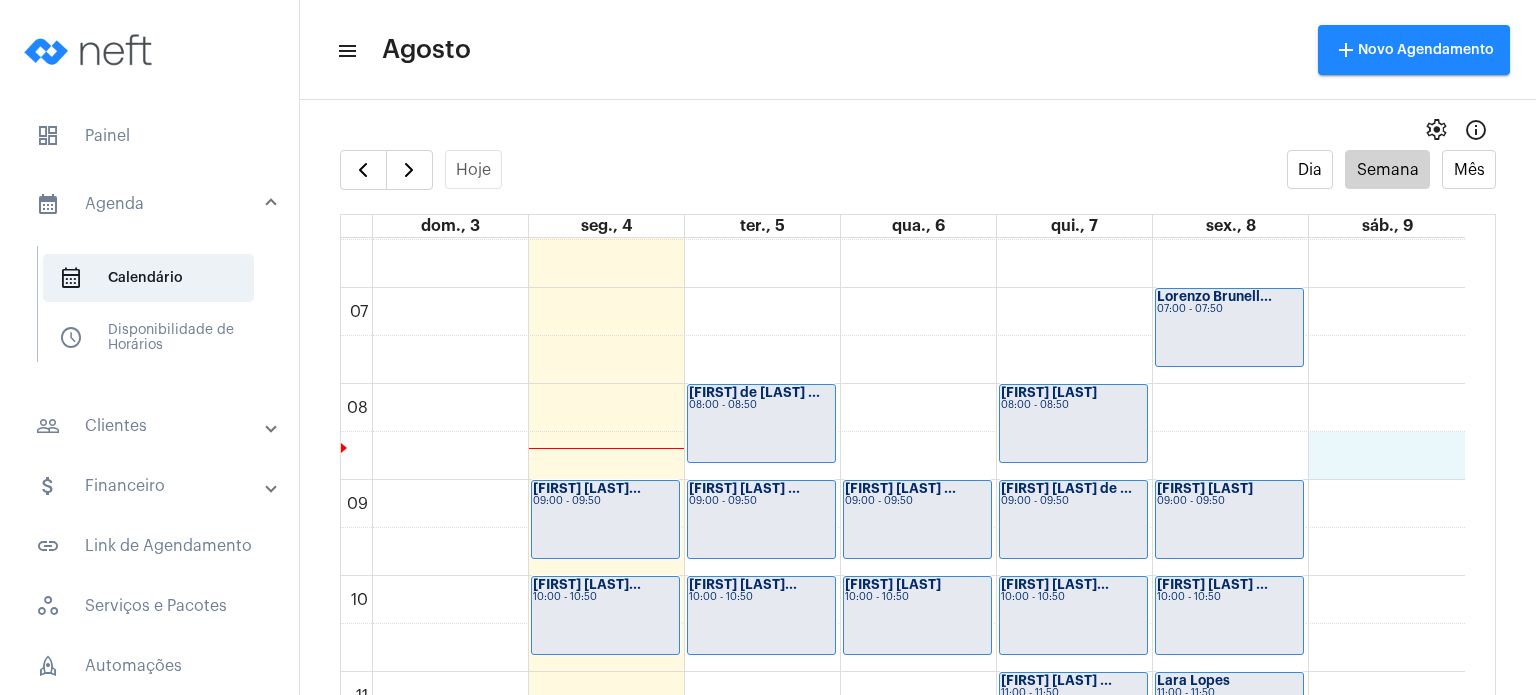 click on "00 01 02 03 04 05 06 07 08 09 10 11 12 13 14 15 16 17 18 19 20 21 22 23
[FIRST] [LAST]...
[TIME] - [TIME]
[FIRST] [LAST]...
[TIME] - [TIME]
[FIRST] [LAST] ...
[TIME] - [TIME]
[FIRST] [LAST] [LAST]...
[TIME] - [TIME]
[FIRST] [LAST] [LAST]...
[TIME] - [TIME]
[FIRST] [LAST] [LAST]...
[TIME] - [TIME]
[FIRST] [LAST]...
[TIME] - [TIME]
[FIRST] [LAST] [LAST]...
[TIME] - [TIME]
[FIRST] de [LAST]...
[TIME] - [TIME]
[FIRST] [LAST] [LAST]...
[TIME] - [TIME]" 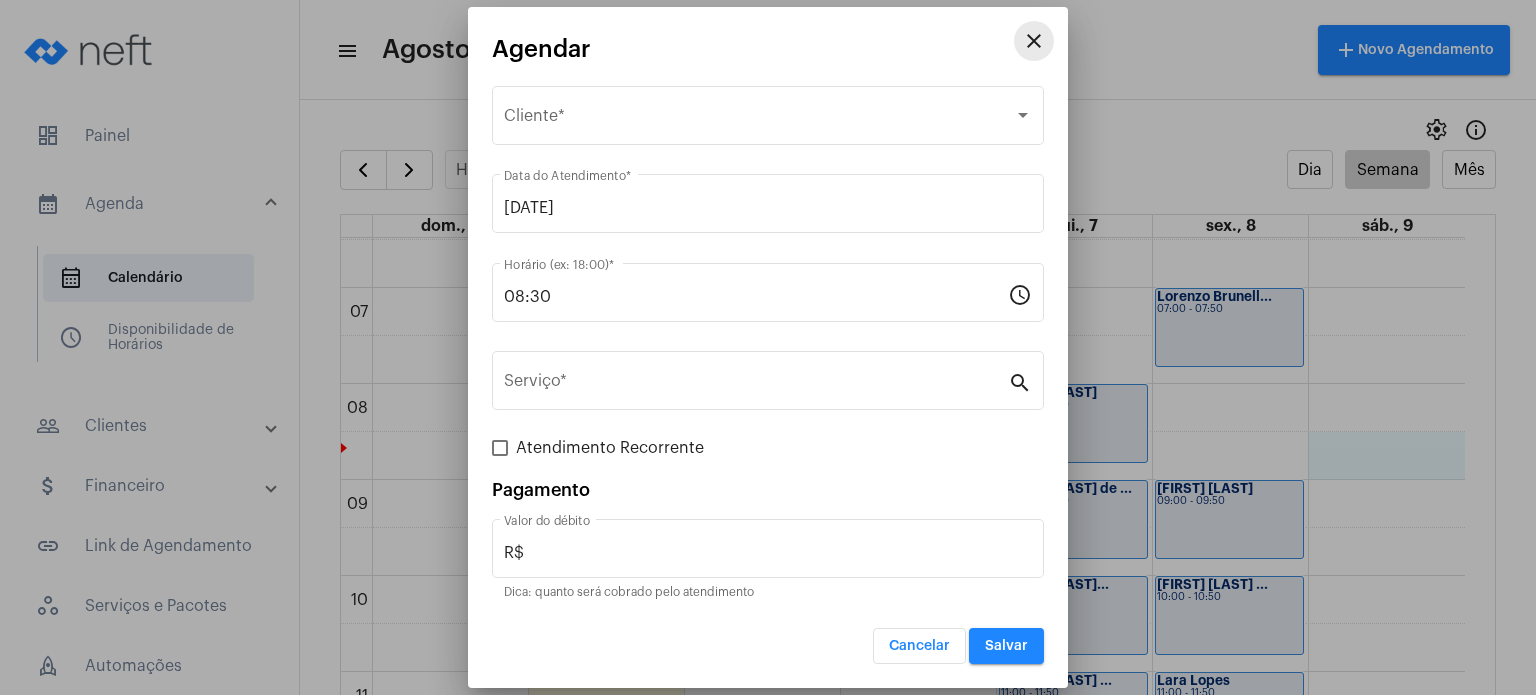 click on "close" at bounding box center [1034, 41] 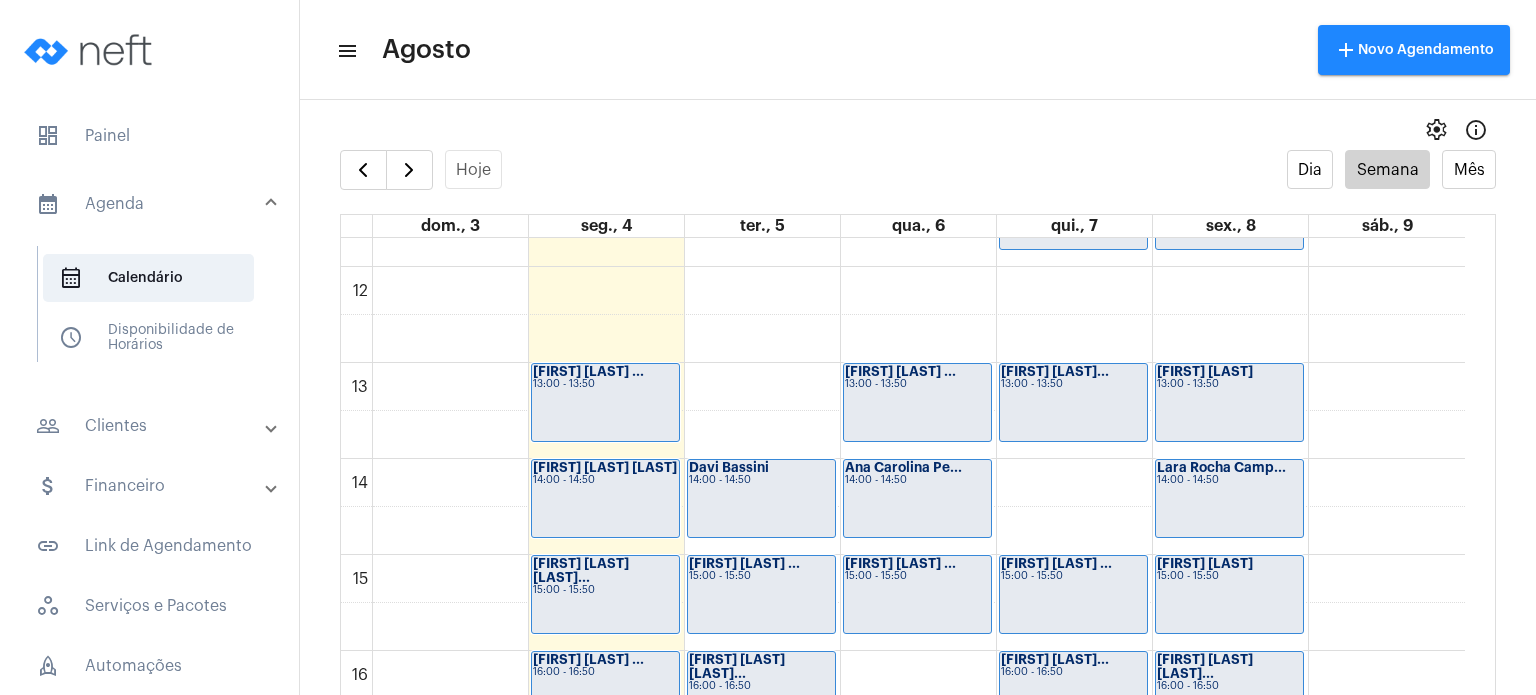 scroll, scrollTop: 1131, scrollLeft: 0, axis: vertical 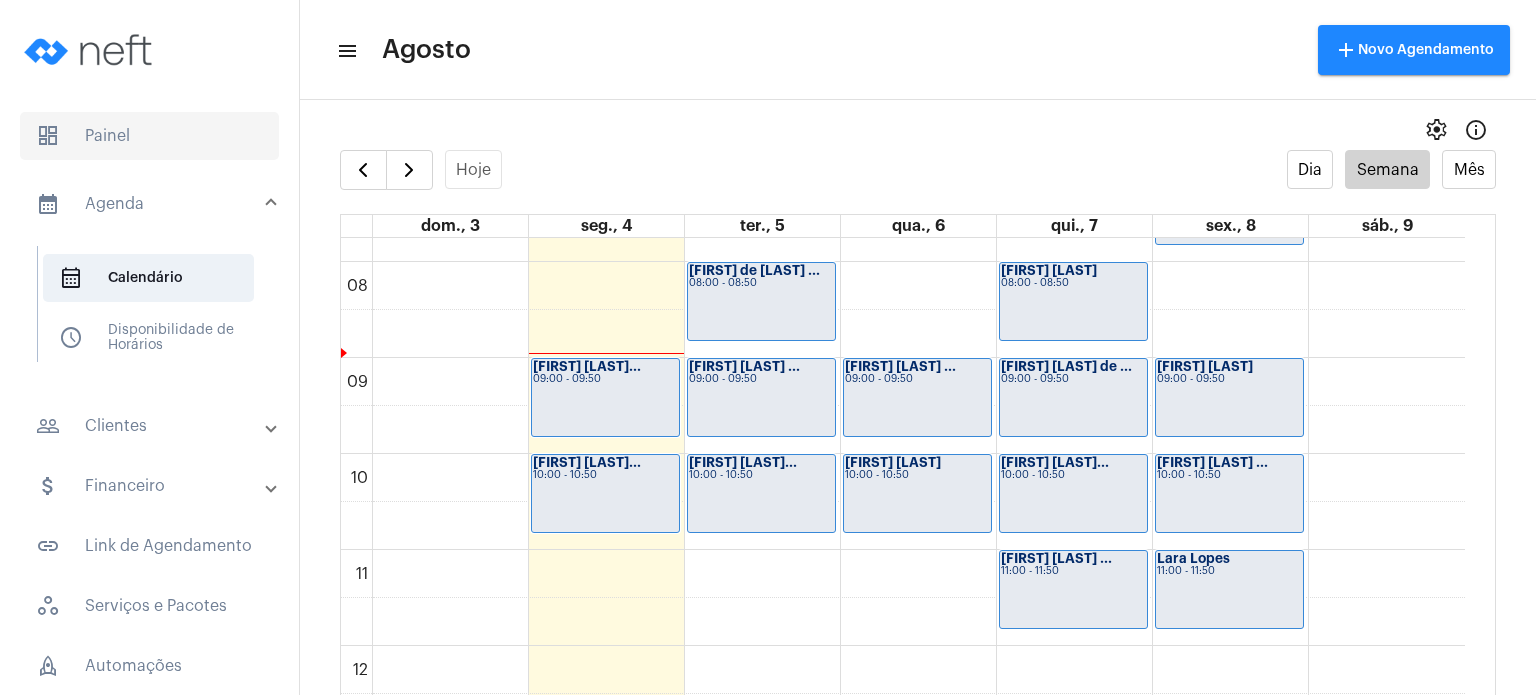 click on "dashboard   Painel" 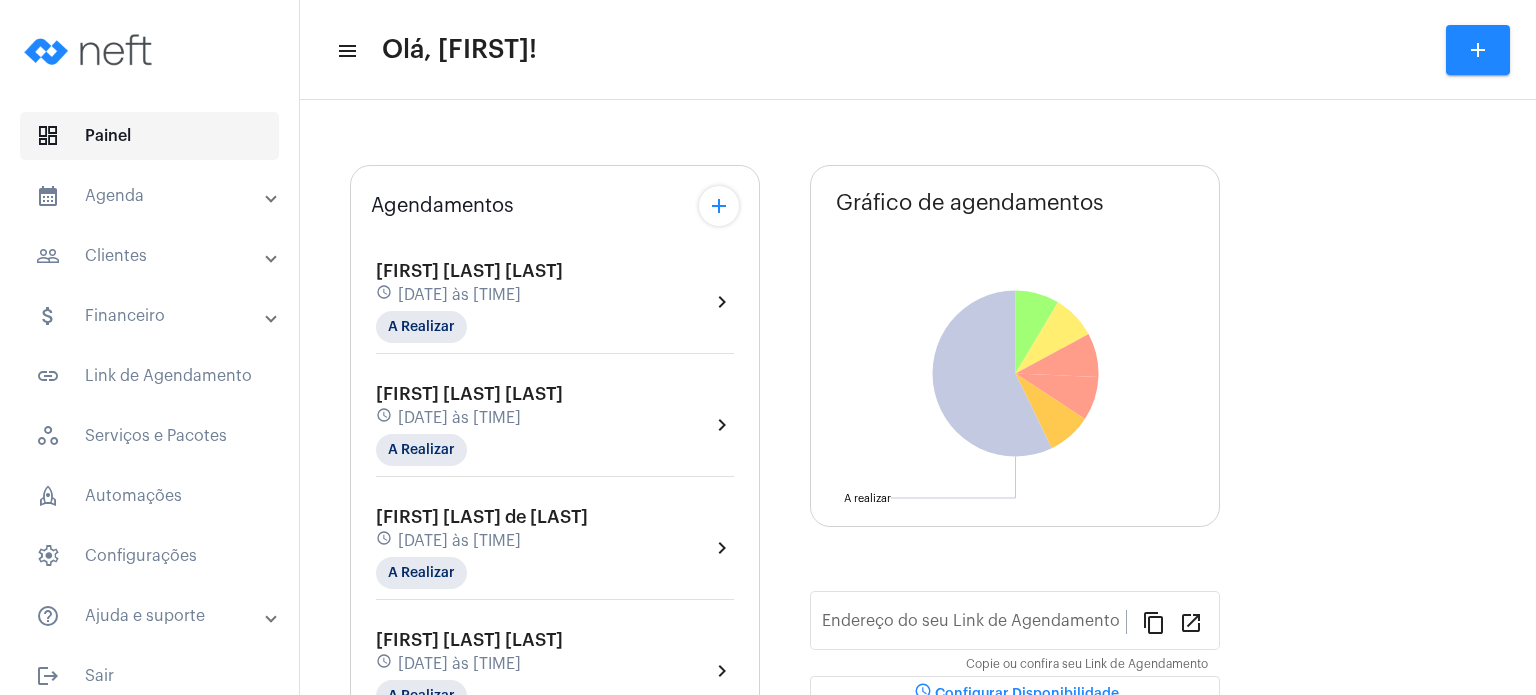 type on "https://neft.com.br/fabiana-davel-canal" 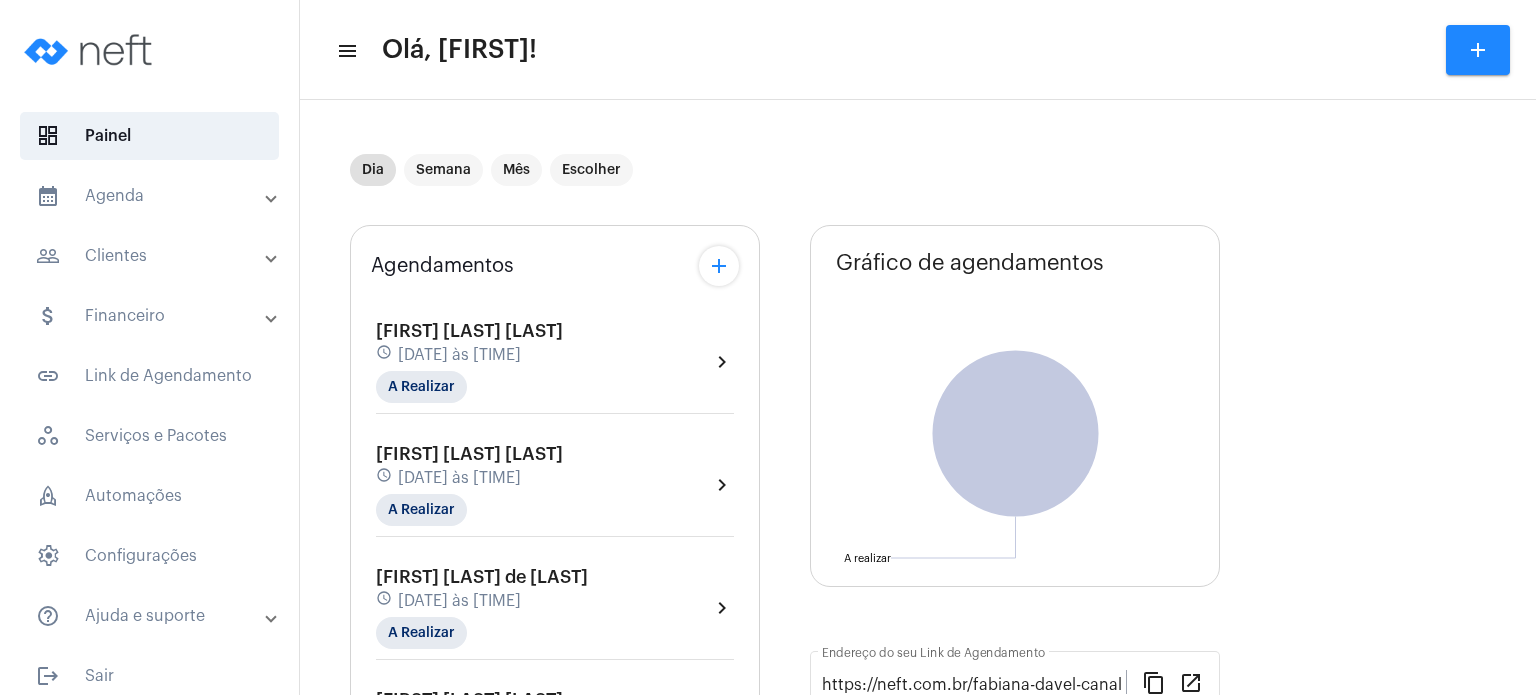 click on "Agendamentos add [FIRST] [LAST] [LAST] schedule [DATE] às [TIME] A Realizar  chevron_right  [FIRST] [LAST] [LAST] schedule [DATE] às [TIME] A Realizar  chevron_right  [FIRST] [LAST] de [LAST] schedule [DATE] às [TIME] A Realizar  chevron_right  [FIRST] [LAST] [LAST] schedule [DATE] às [TIME] A Realizar  chevron_right  [FIRST] [LAST] [LAST] schedule [DATE] às [TIME] A Realizar  chevron_right  [FIRST] [LAST] [LAST] schedule [DATE] às [TIME] A Realizar  chevron_right  [FIRST] [LAST] schedule [DATE] às [TIME] A Realizar  chevron_right  [FIRST] [LAST] [LAST] schedule [DATE] às [TIME] A Realizar  chevron_right" 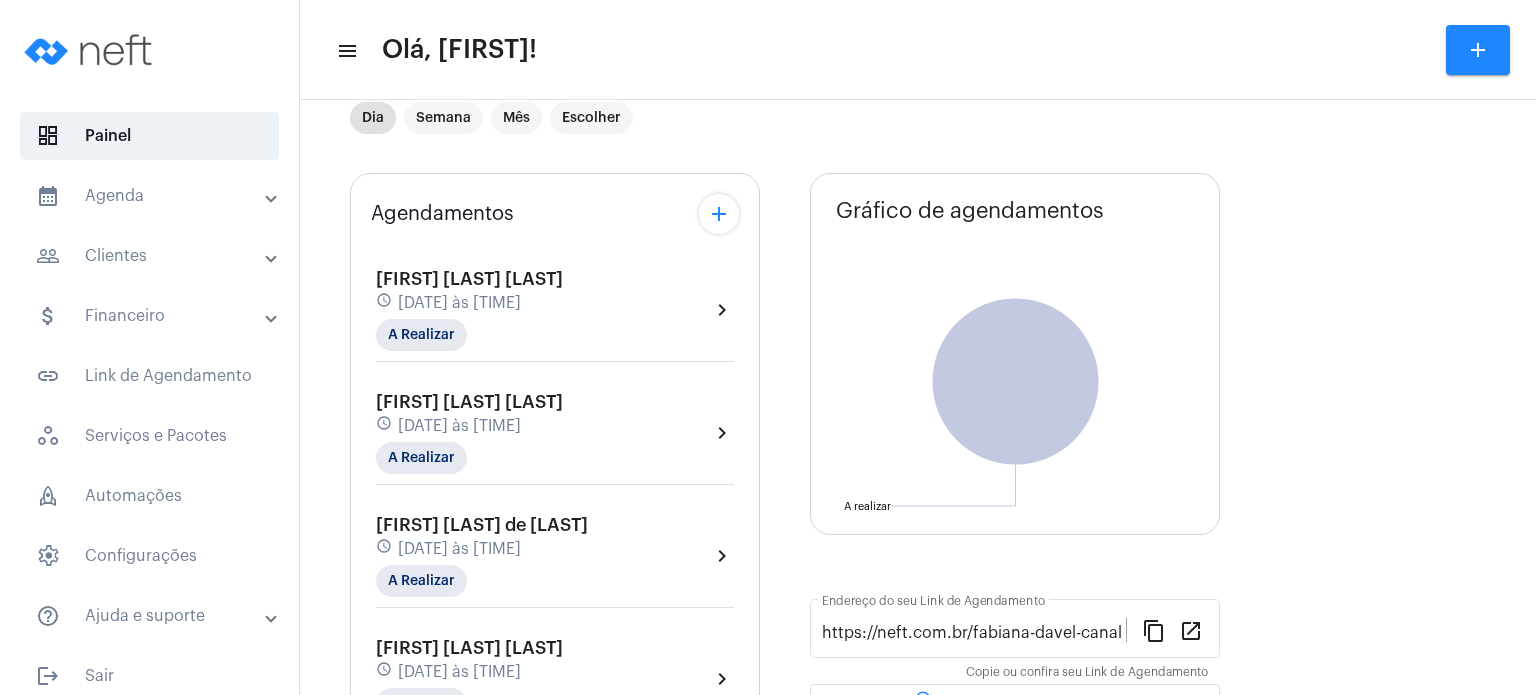scroll, scrollTop: 40, scrollLeft: 0, axis: vertical 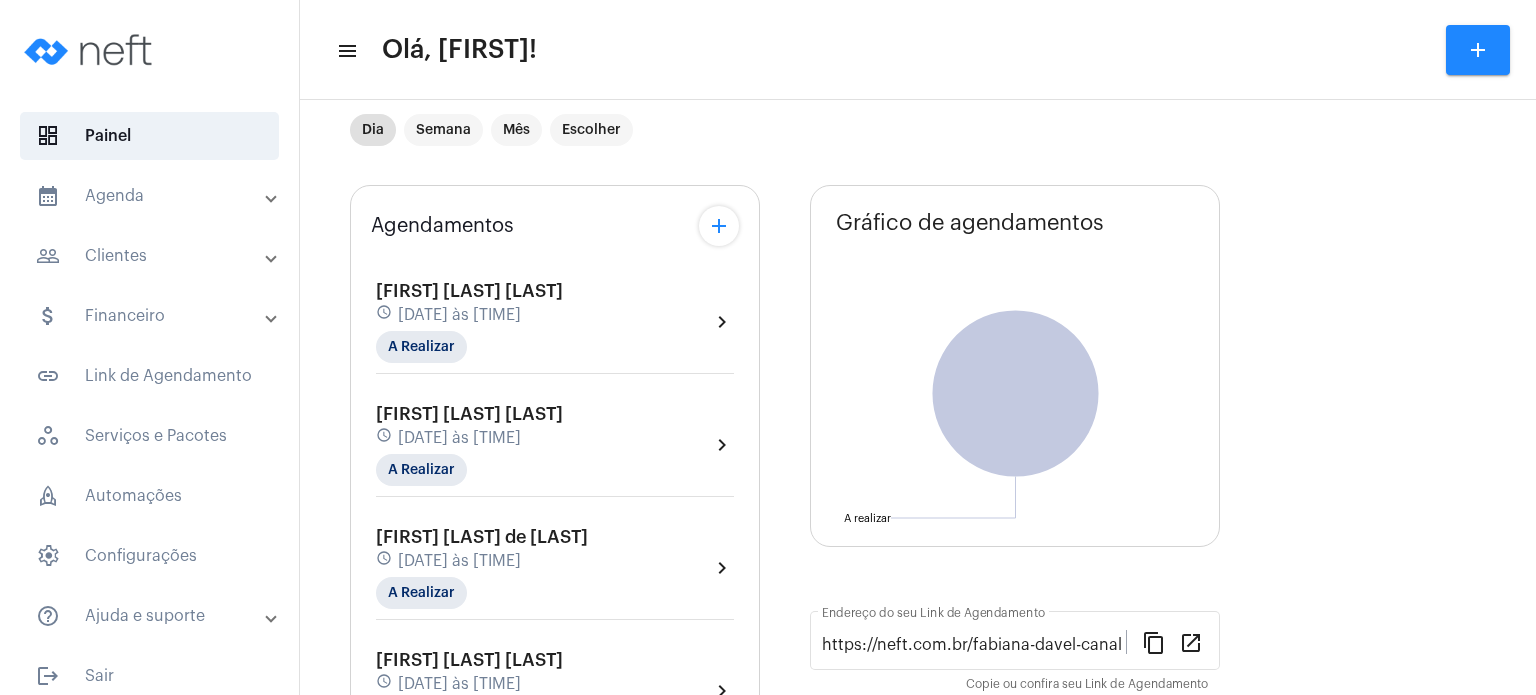 click on "people_outline  Clientes" at bounding box center (151, 256) 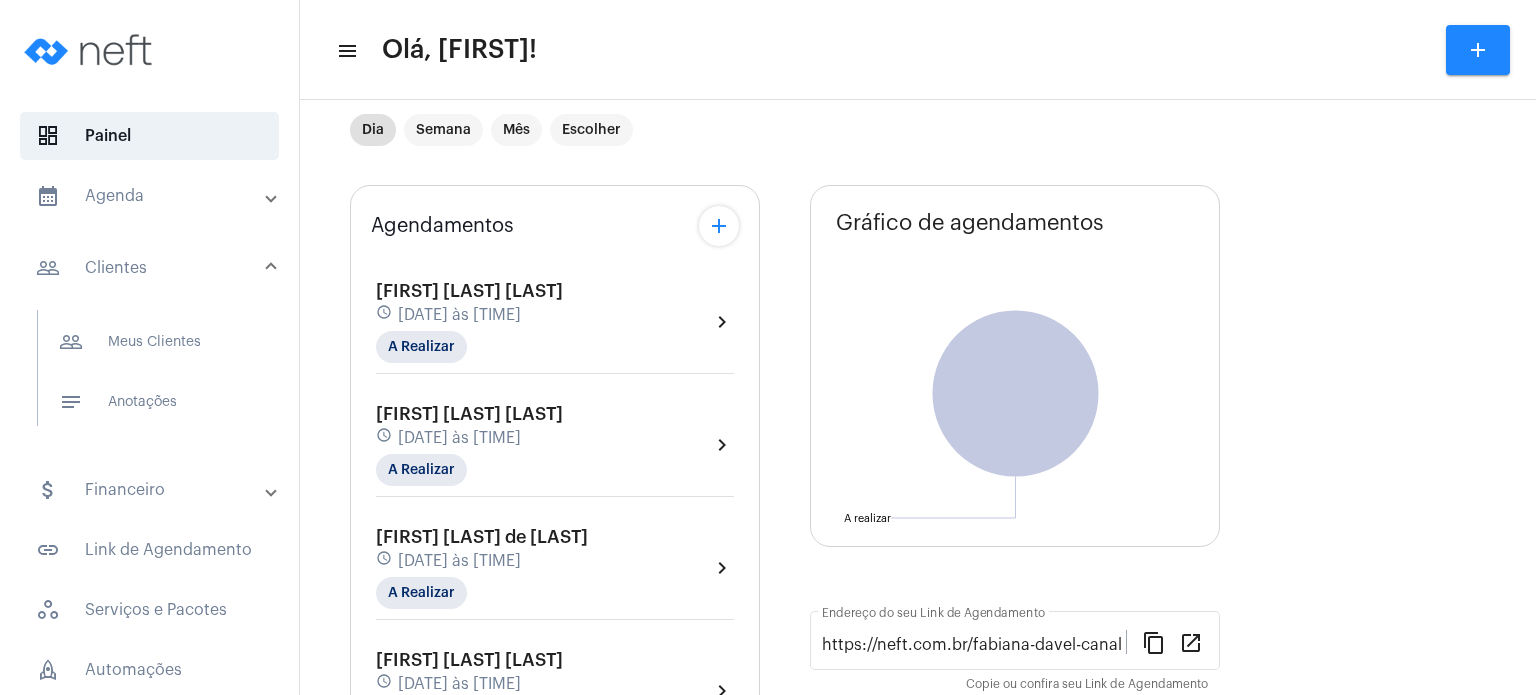 click on "calendar_month_outlined  Agenda" at bounding box center (155, 196) 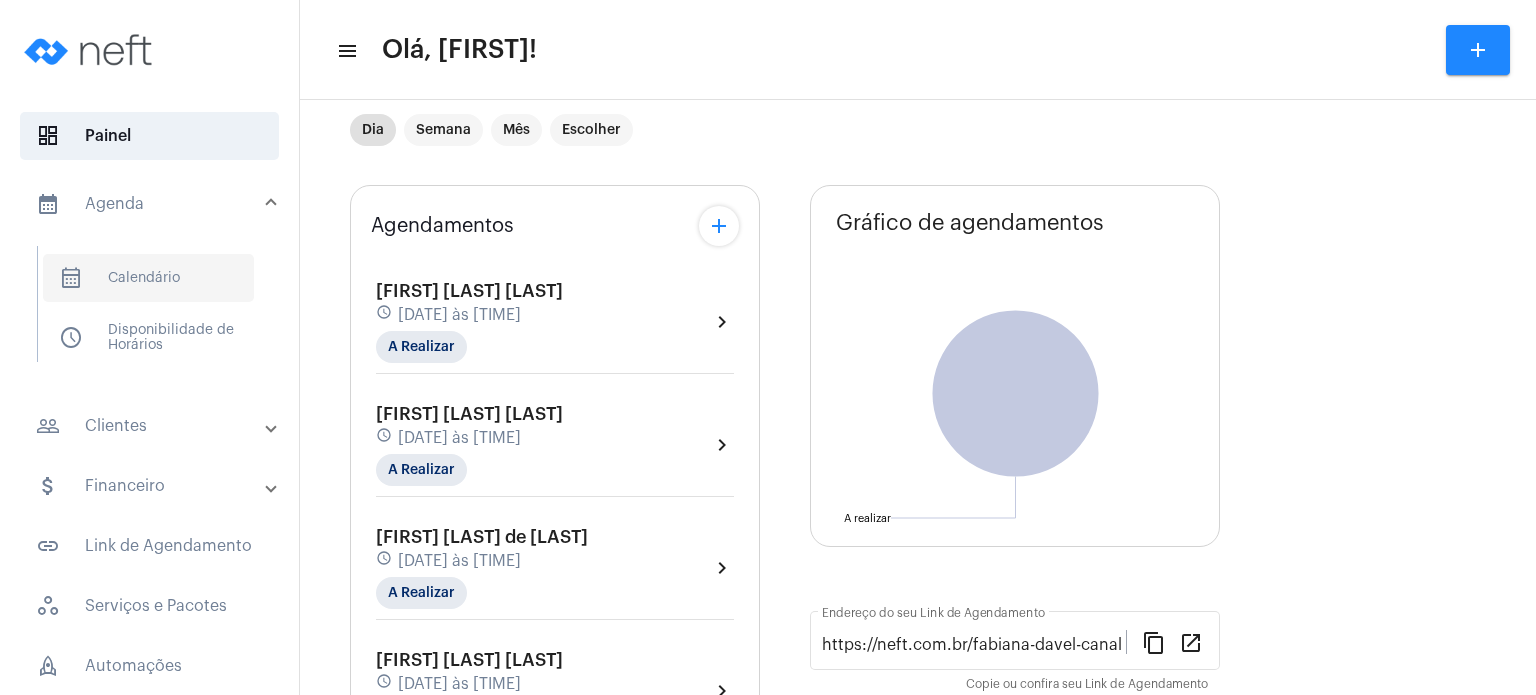 click on "calendar_month_outlined   Calendário" at bounding box center (148, 278) 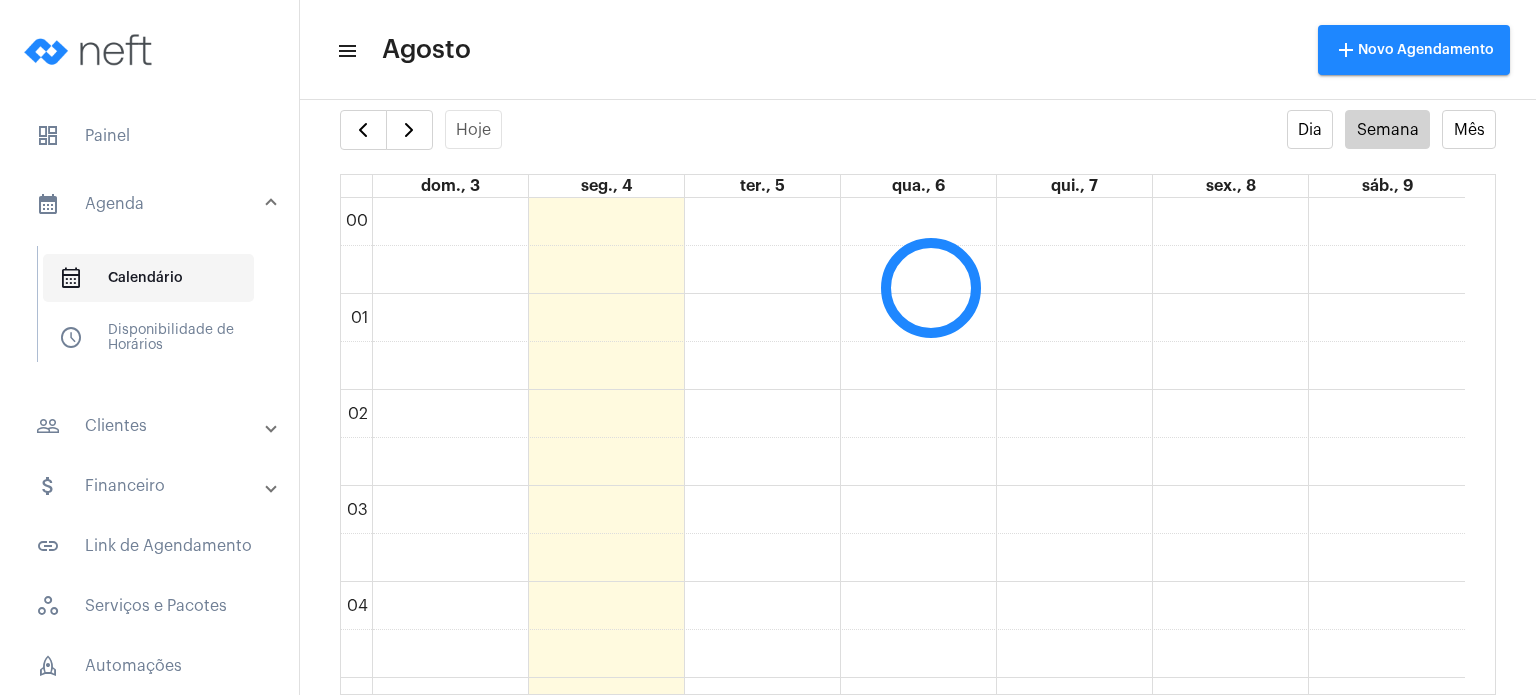scroll, scrollTop: 576, scrollLeft: 0, axis: vertical 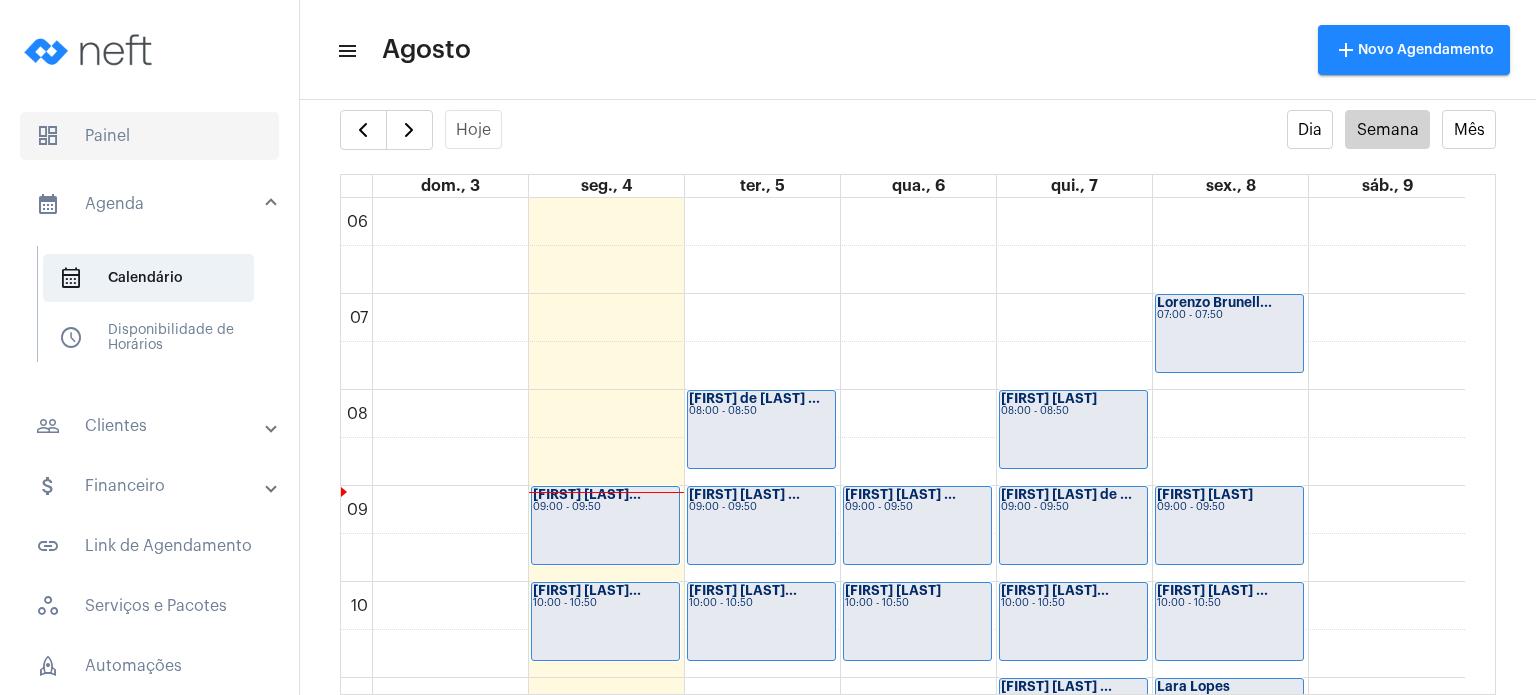 click on "dashboard   Painel" 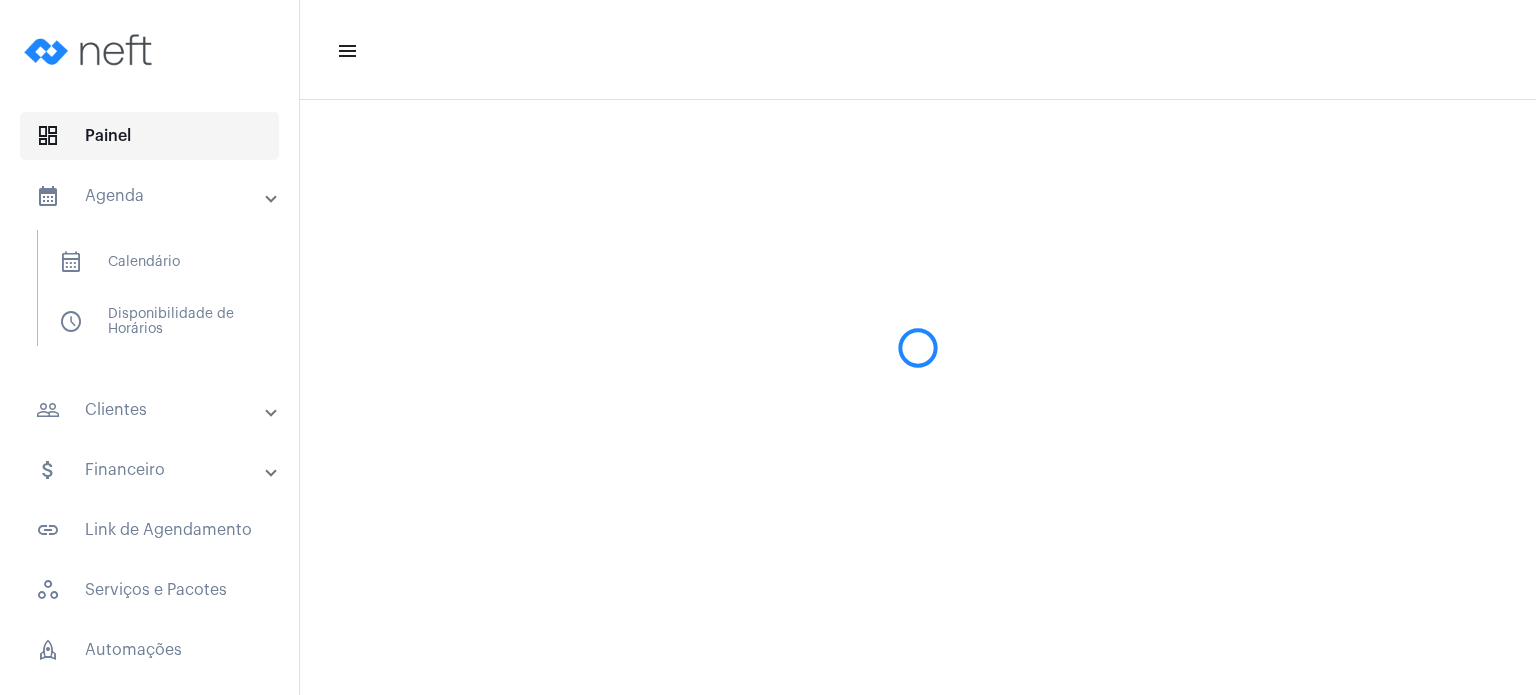 scroll, scrollTop: 0, scrollLeft: 0, axis: both 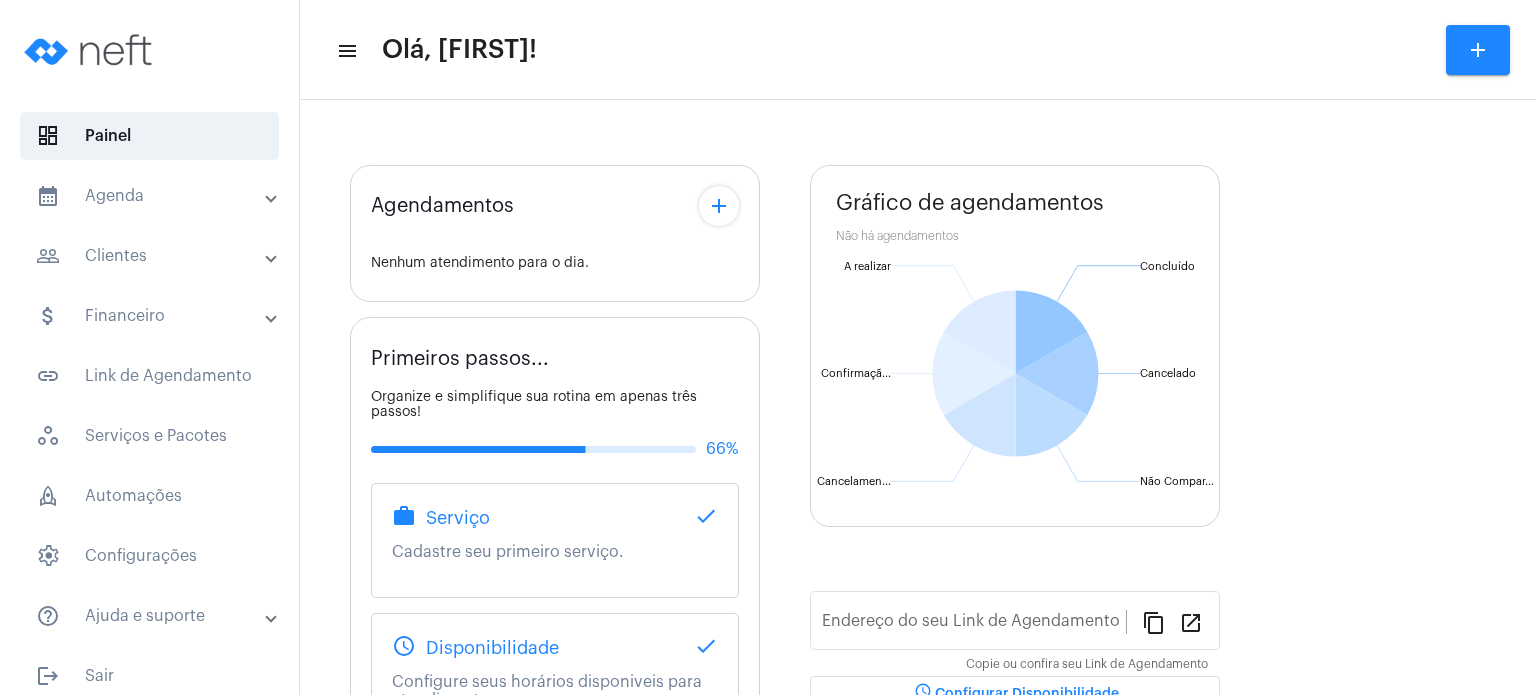 type on "https://neft.com.br/fabiana-davel-canal" 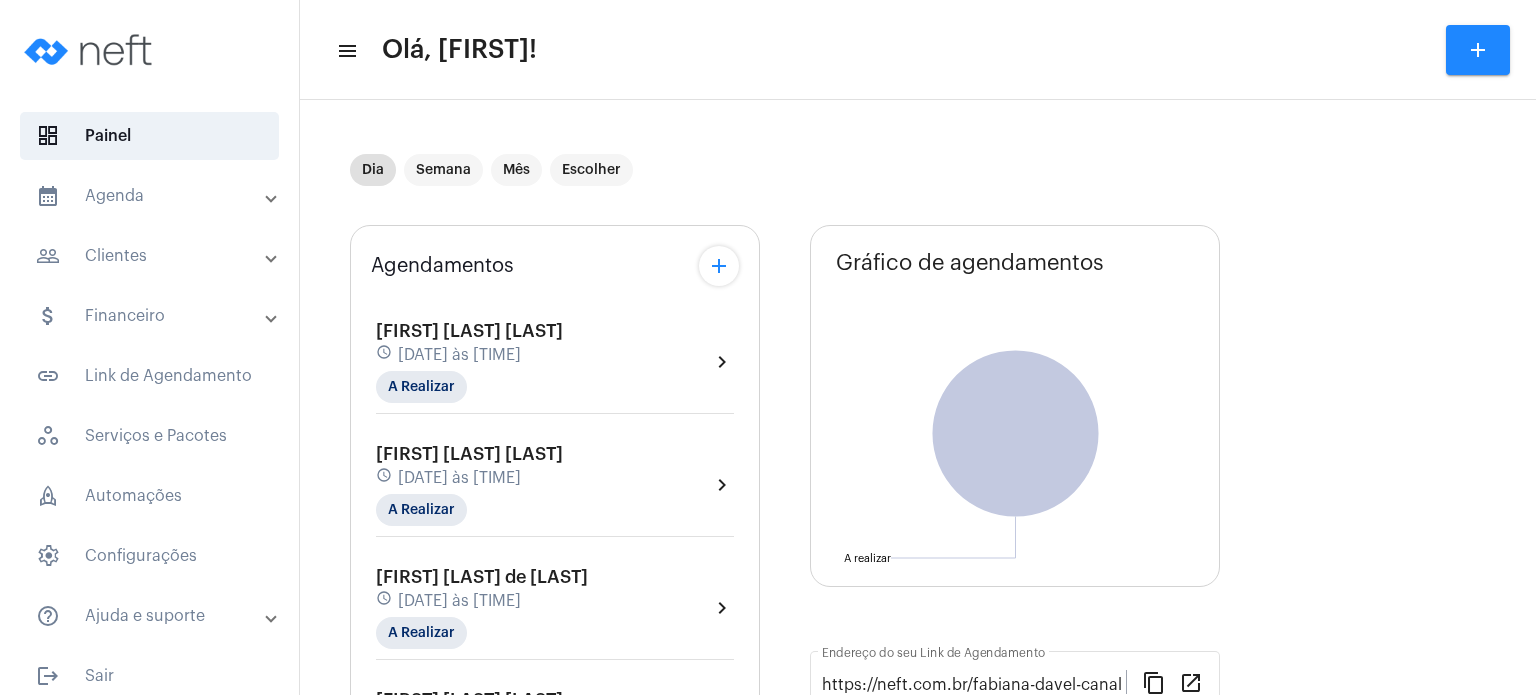 click on "[FIRST] [LAST] [LAST] schedule [DATE] às [TIME] A Realizar" 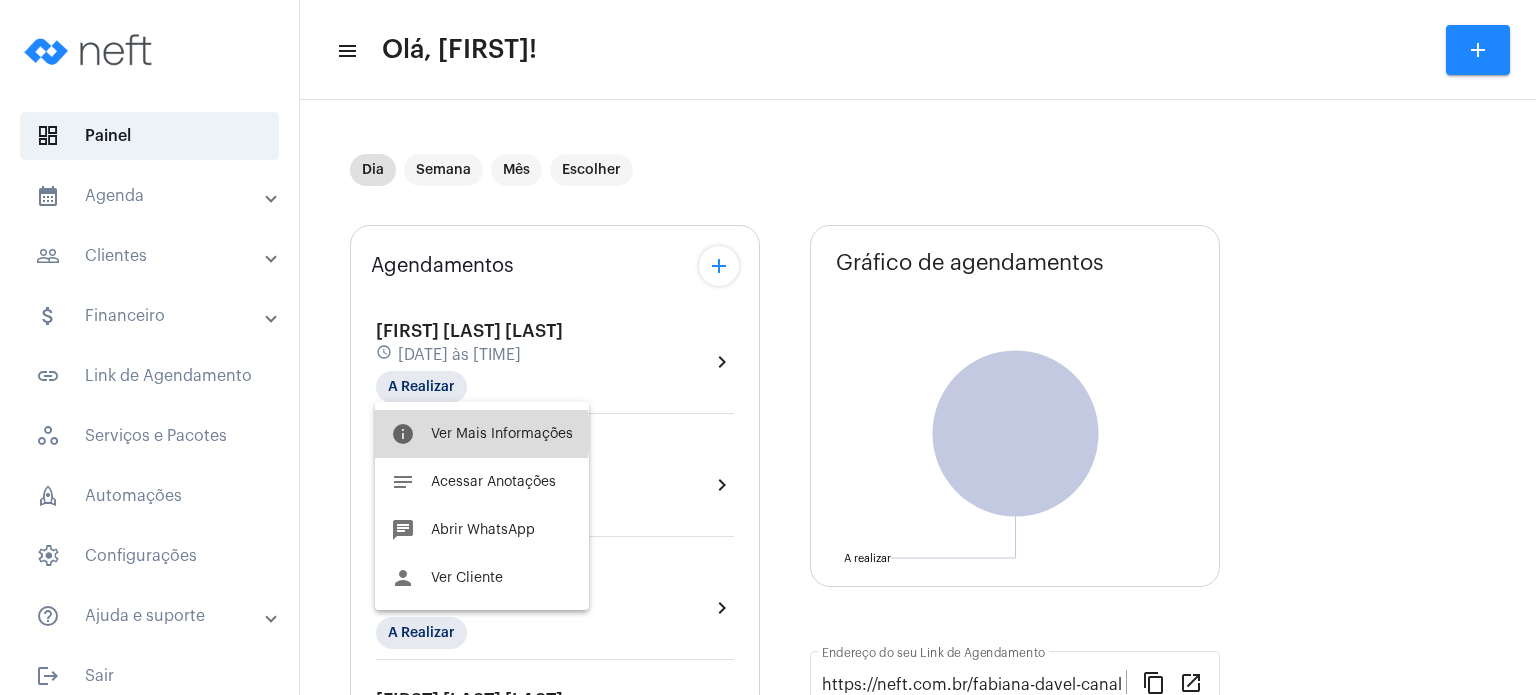 click on "Ver Mais Informações" at bounding box center (502, 434) 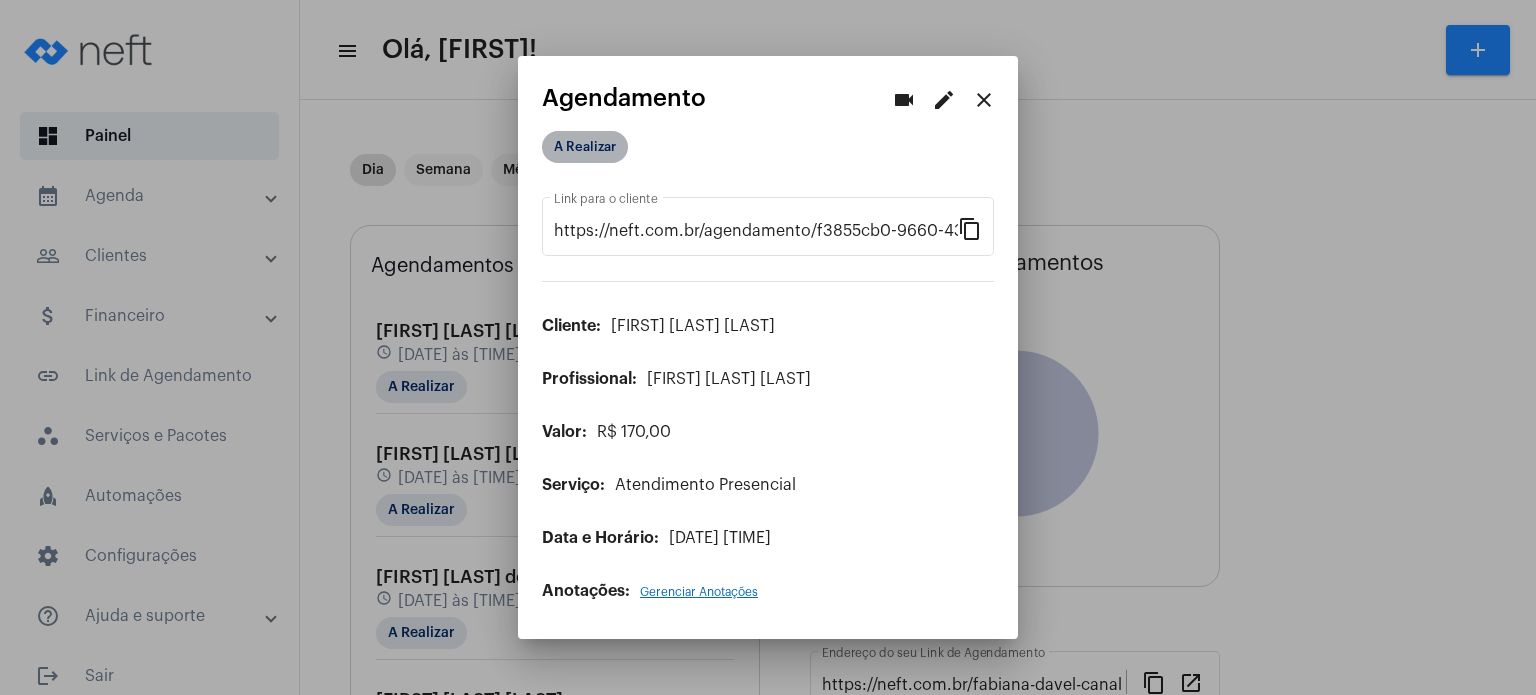 click on "A Realizar" at bounding box center [585, 147] 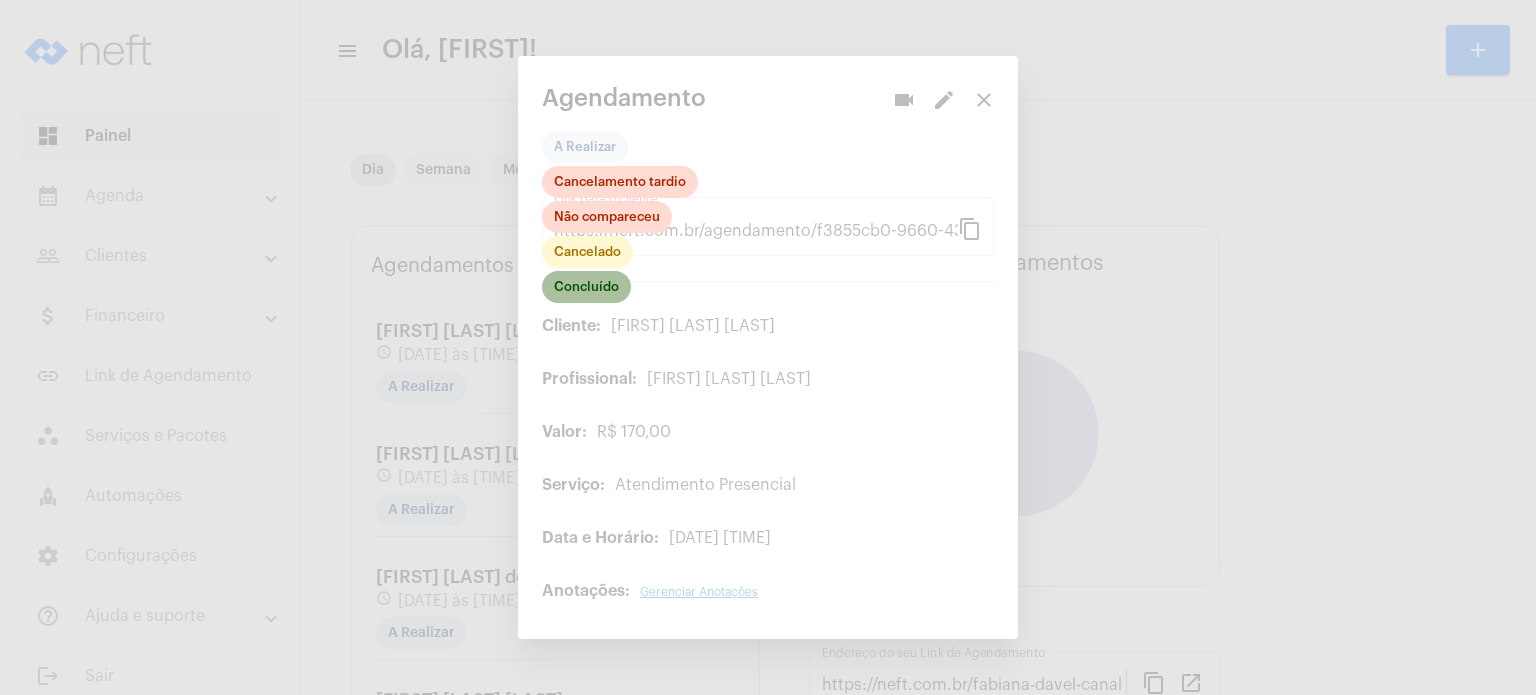 click on "Concluído" 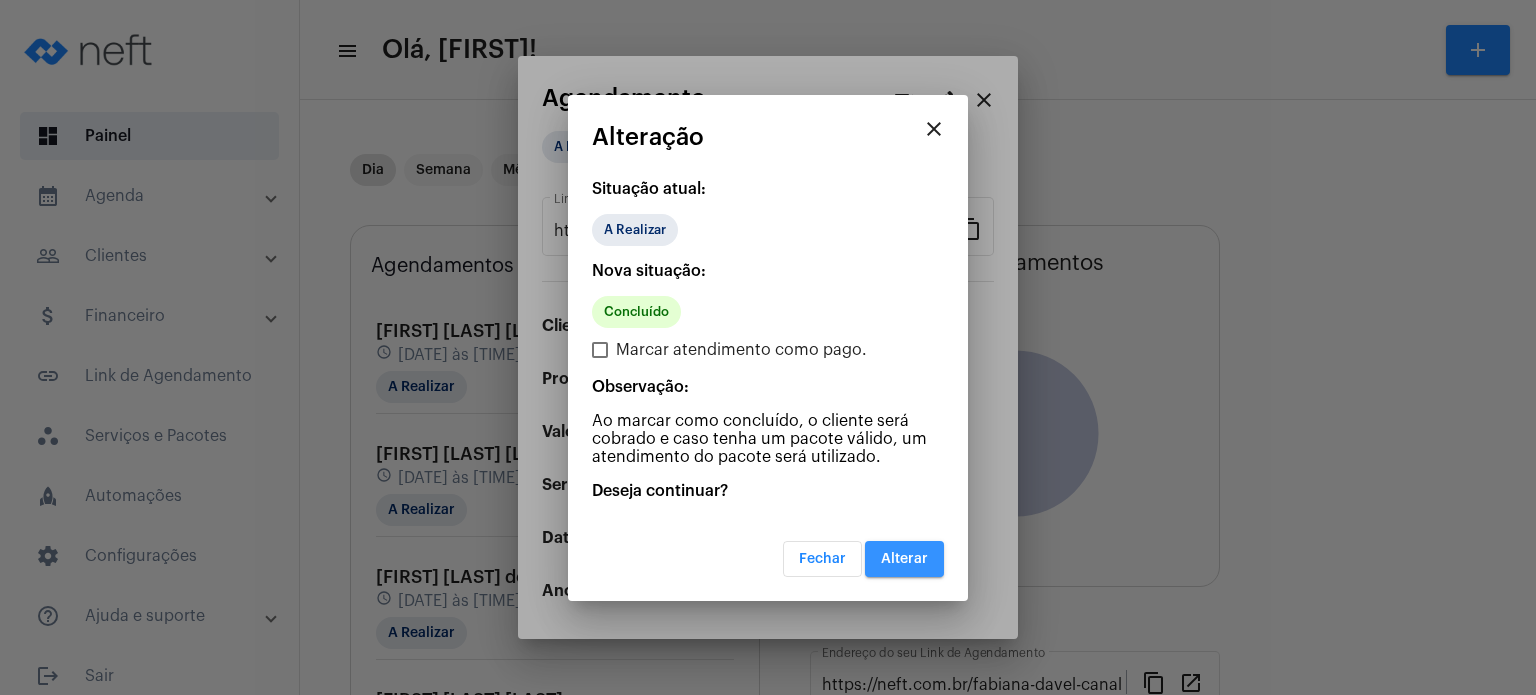 click on "Alterar" at bounding box center (904, 559) 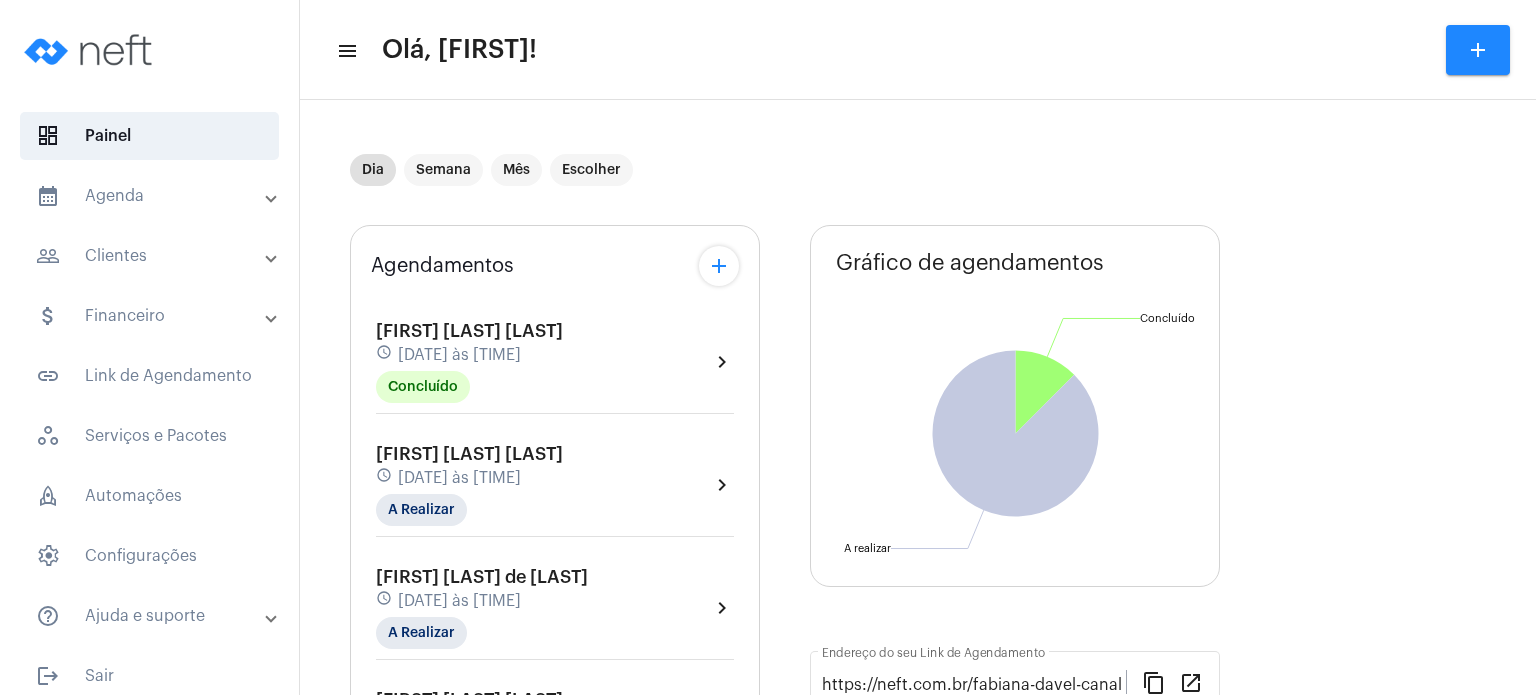 click on "calendar_month_outlined  Agenda" at bounding box center (155, 196) 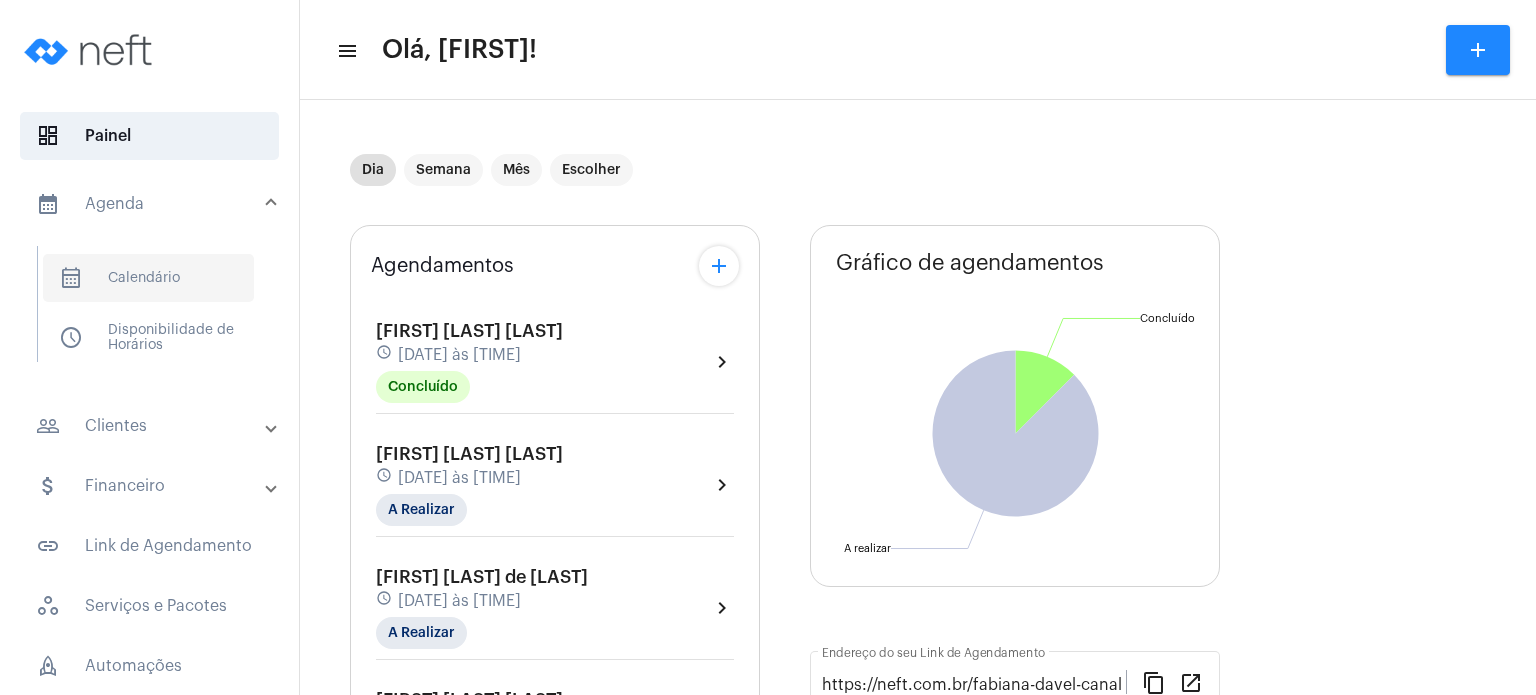 click on "calendar_month_outlined   Calendário" at bounding box center (148, 278) 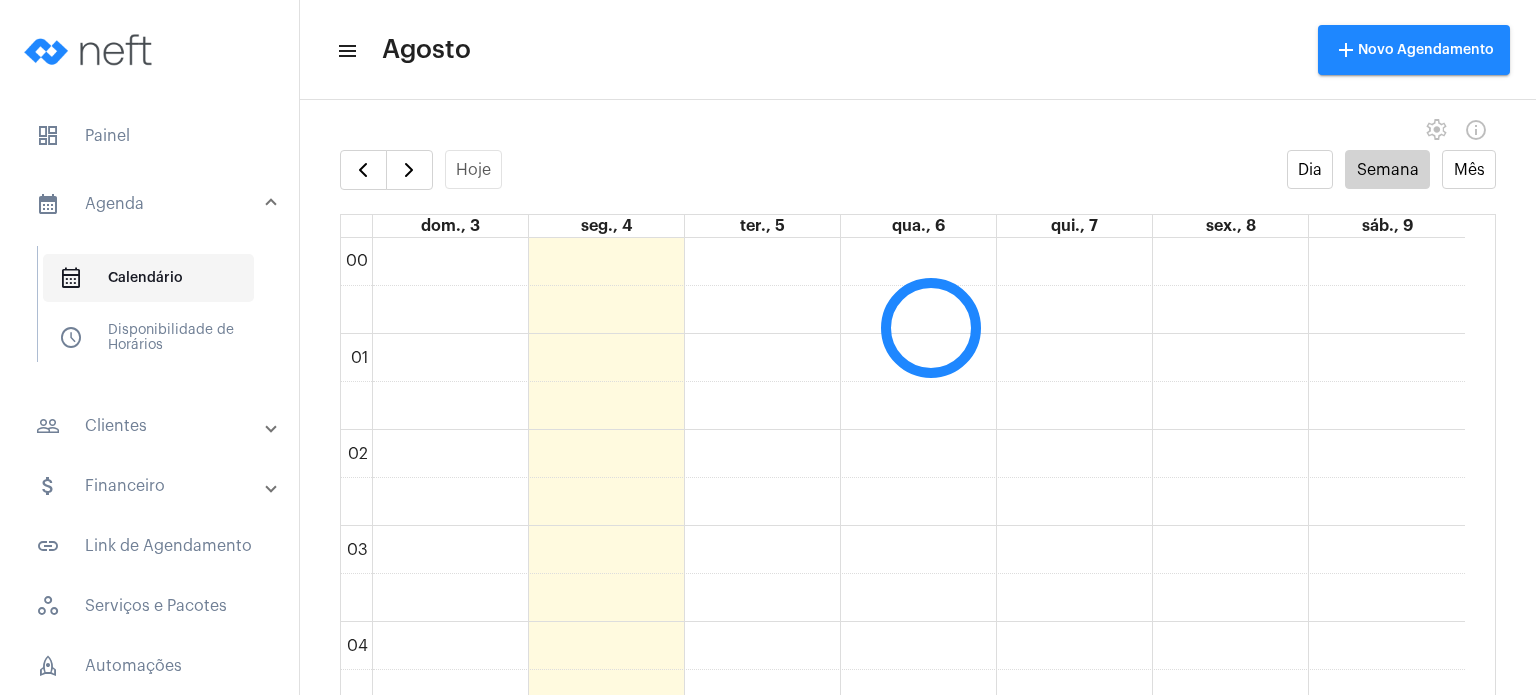 scroll, scrollTop: 576, scrollLeft: 0, axis: vertical 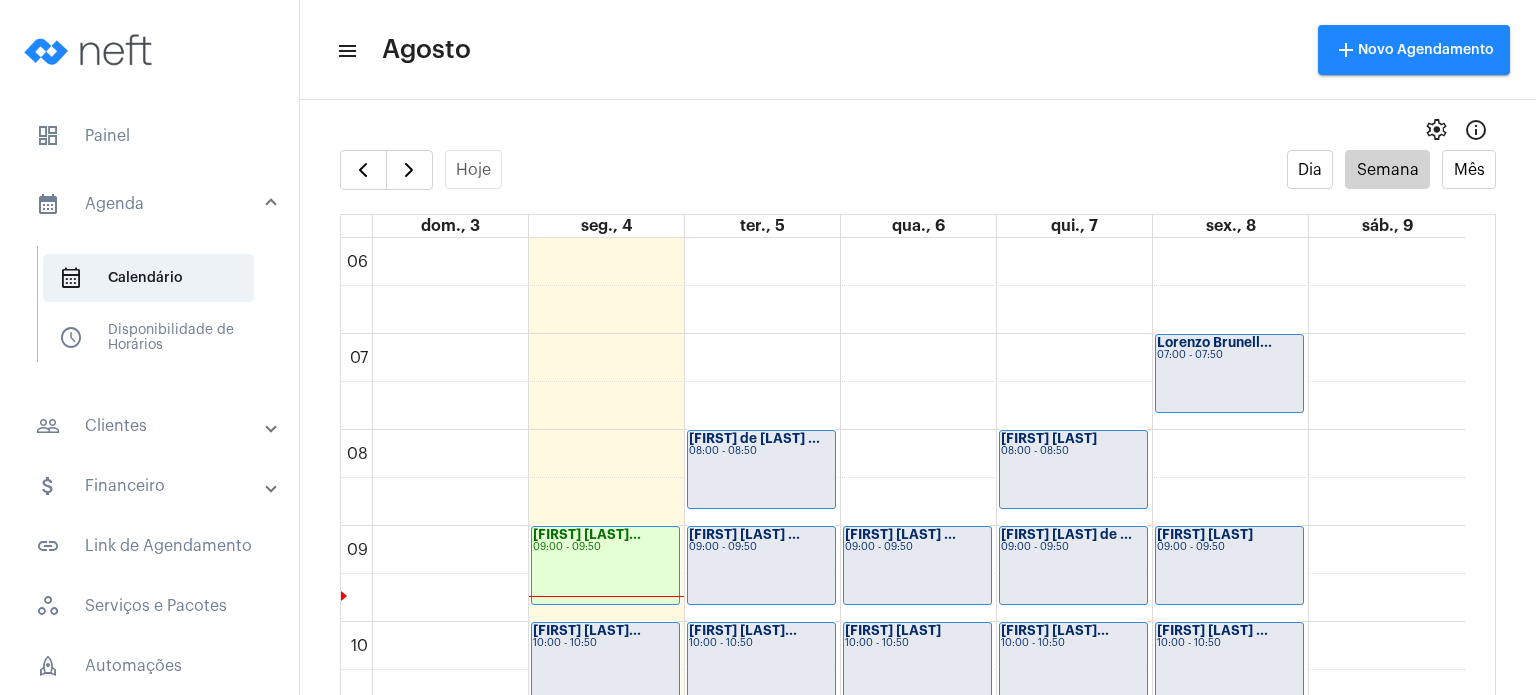 click on "[FIRST] [LAST]...
[TIME] - [TIME]" 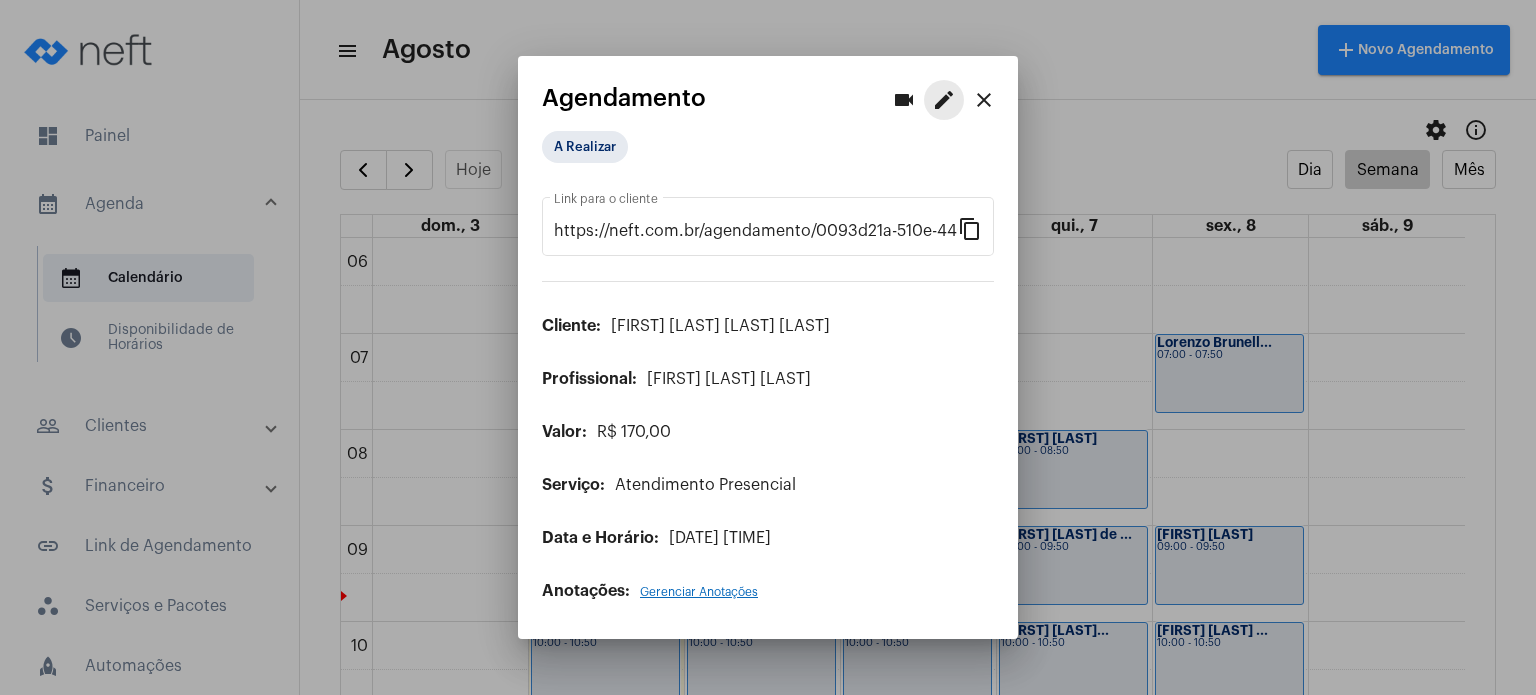 click on "edit" at bounding box center [944, 100] 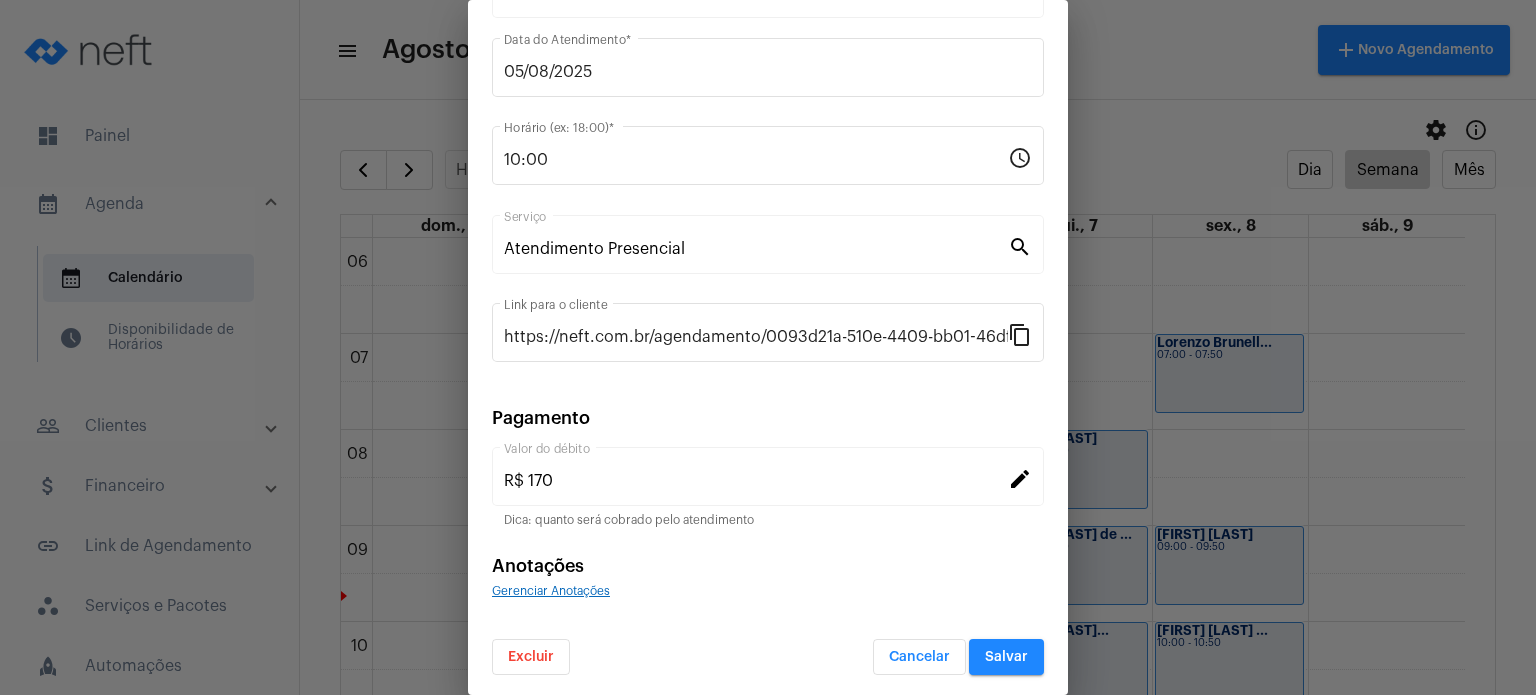 scroll, scrollTop: 163, scrollLeft: 0, axis: vertical 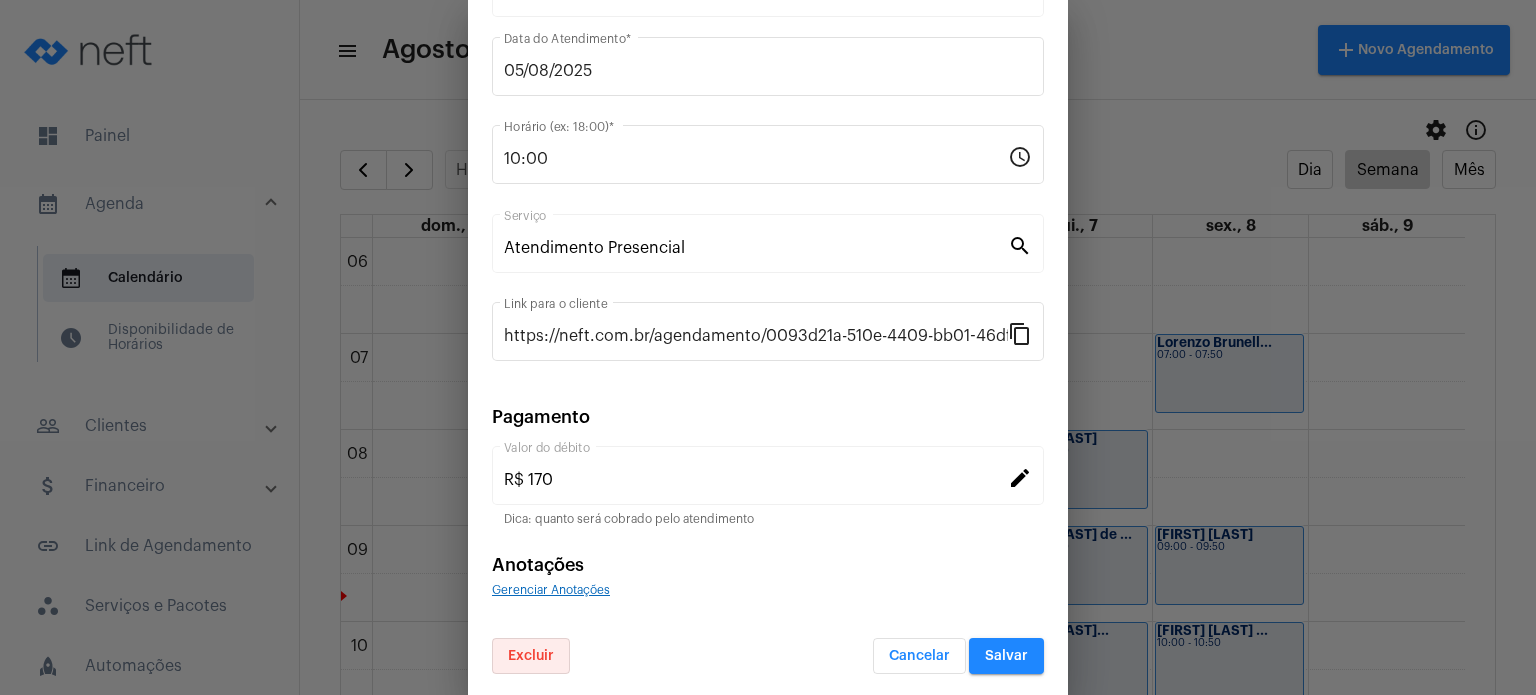 click on "Excluir" at bounding box center [531, 656] 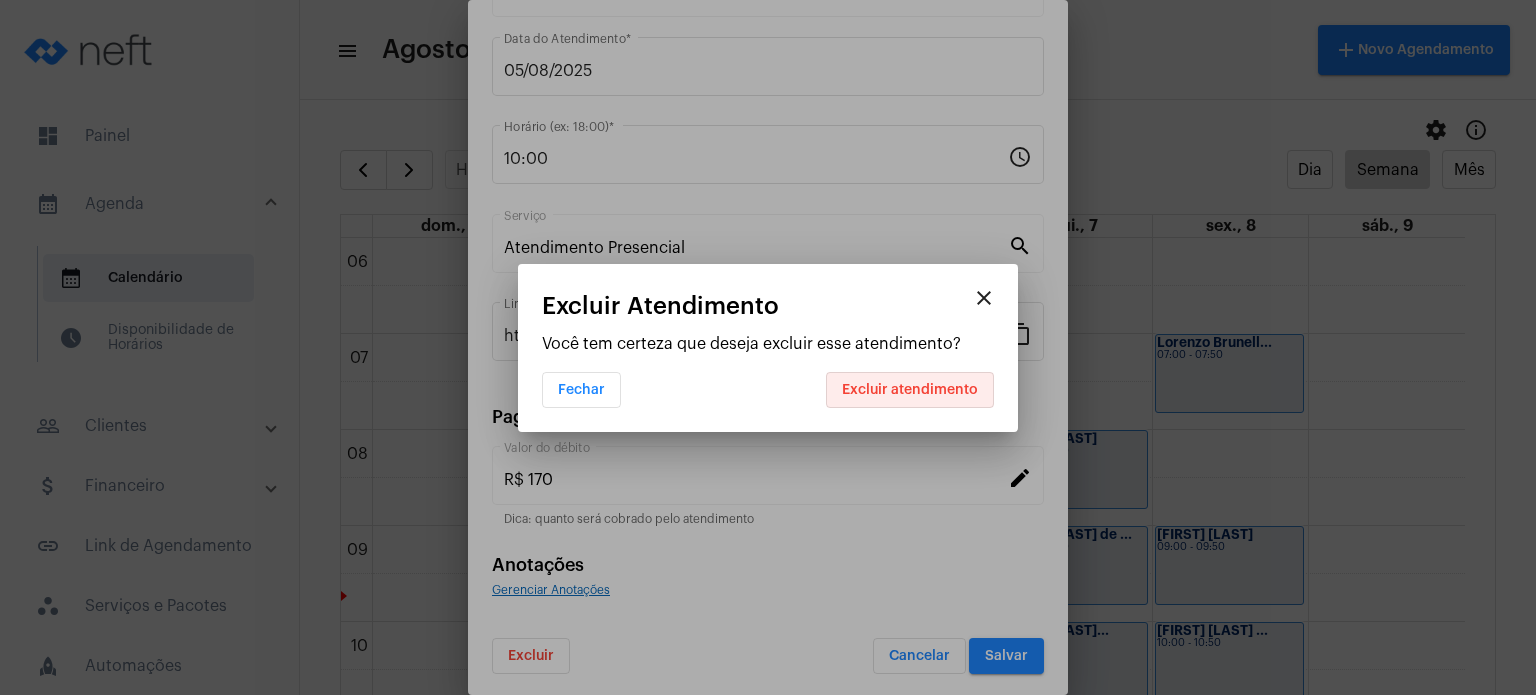 click on "Excluir atendimento" at bounding box center [910, 390] 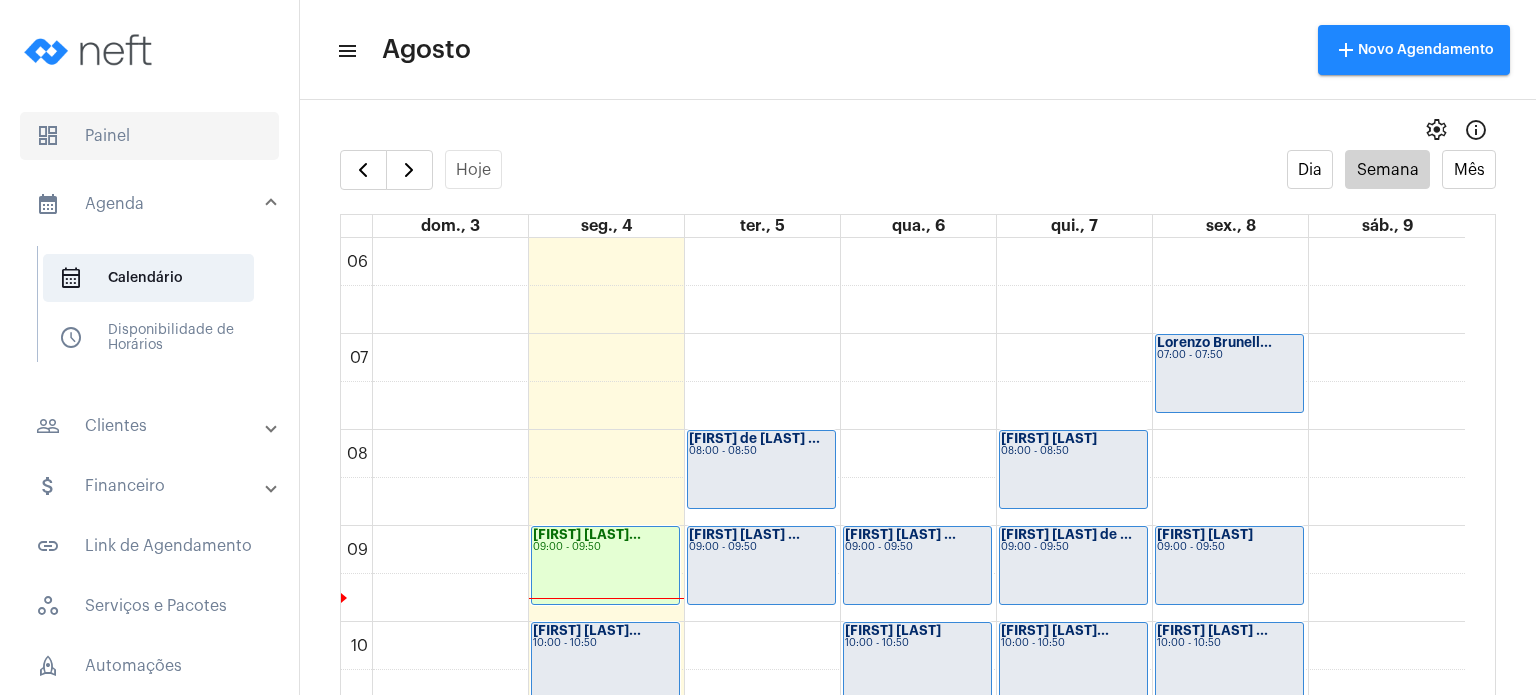 click on "dashboard   Painel" 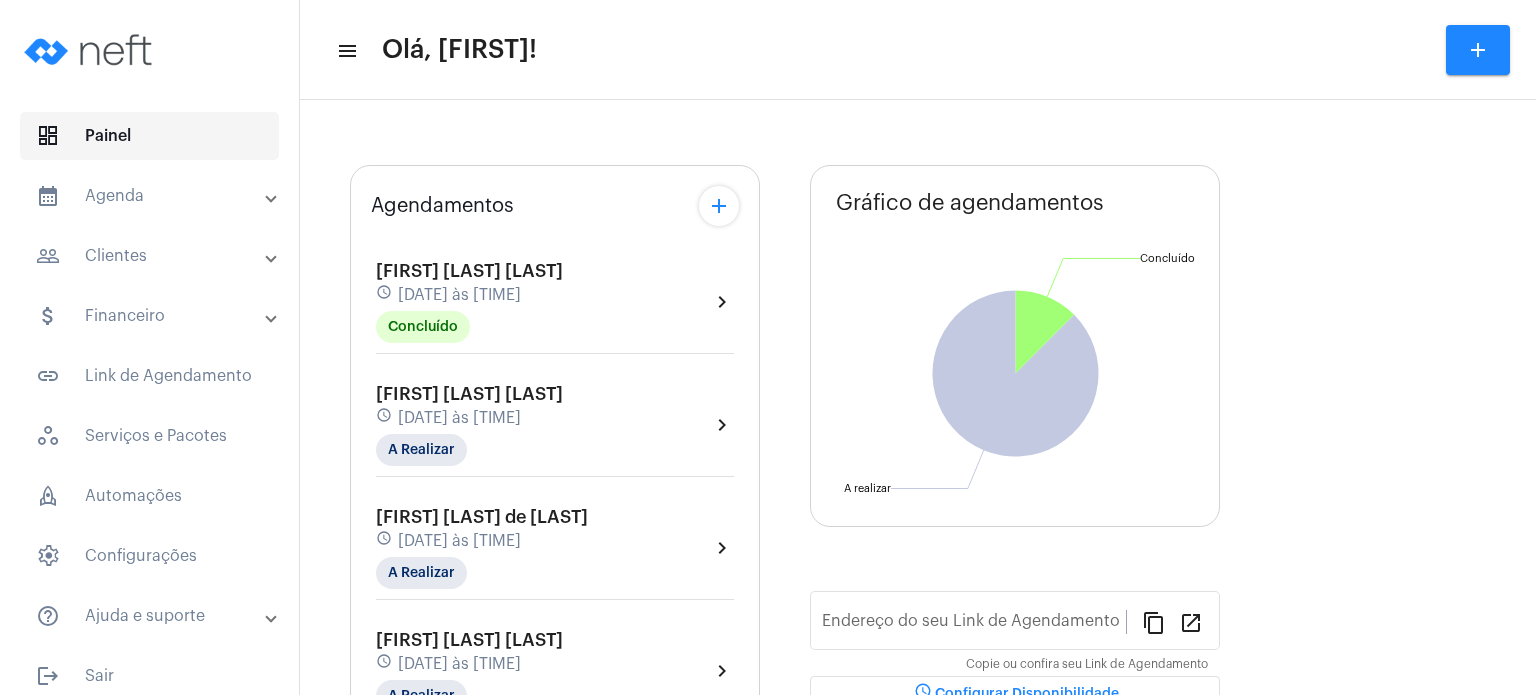 type on "https://neft.com.br/fabiana-davel-canal" 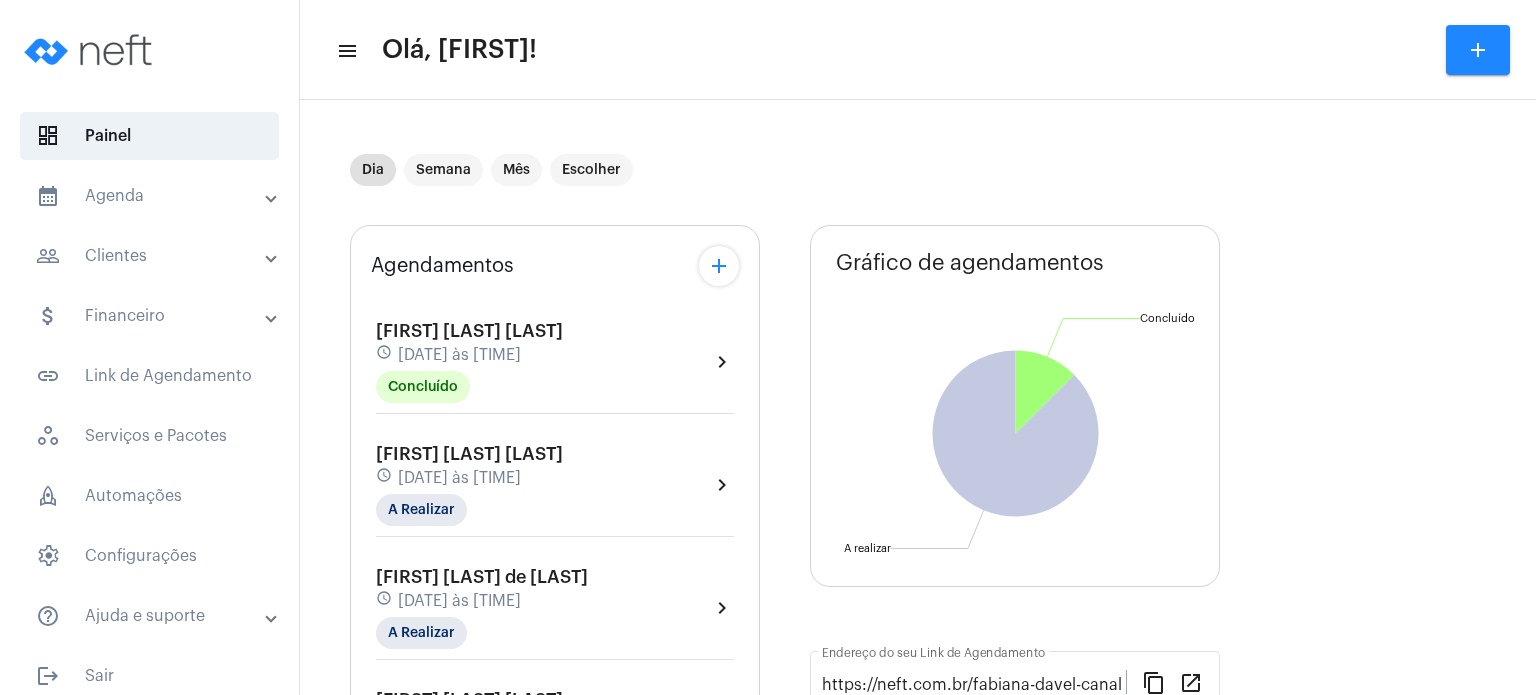 click on "[FIRST] [LAST] [LAST]" 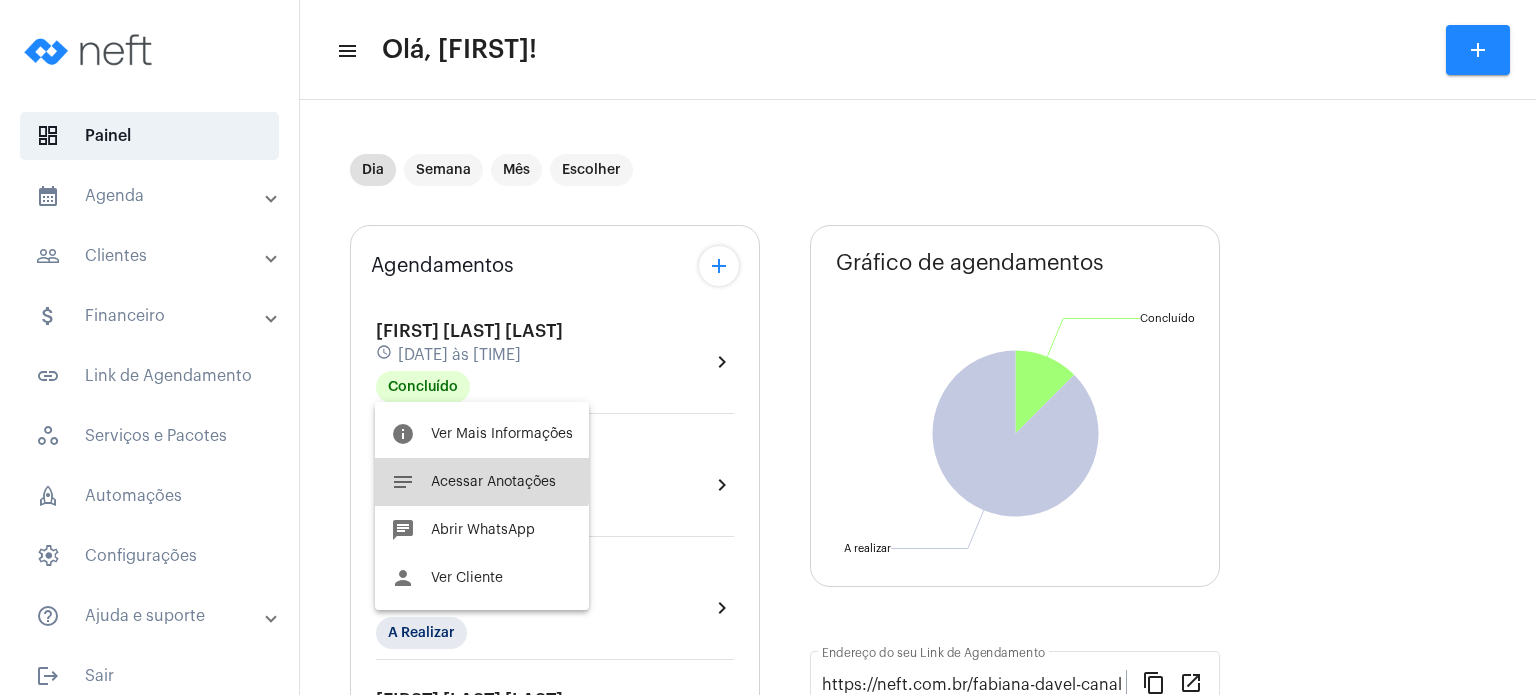 click on "Acessar Anotações" at bounding box center [493, 482] 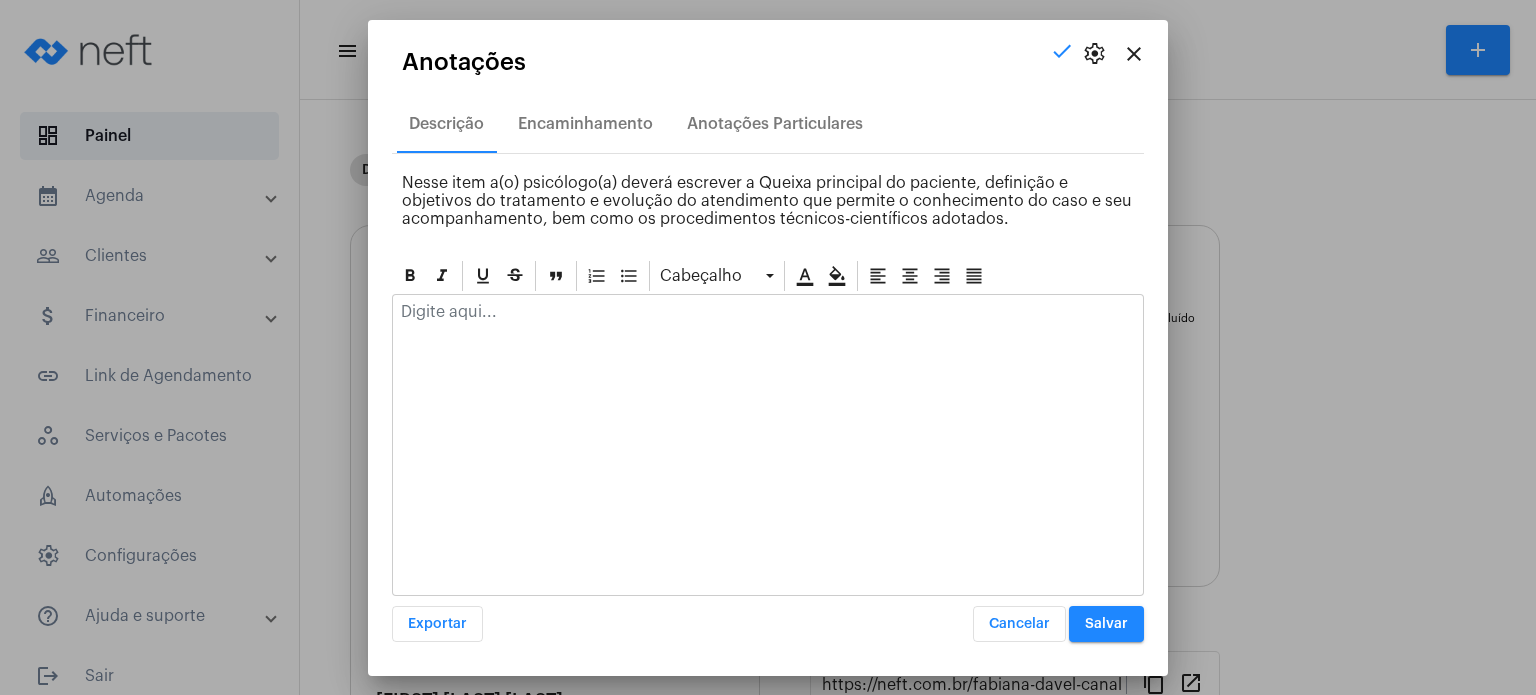 click 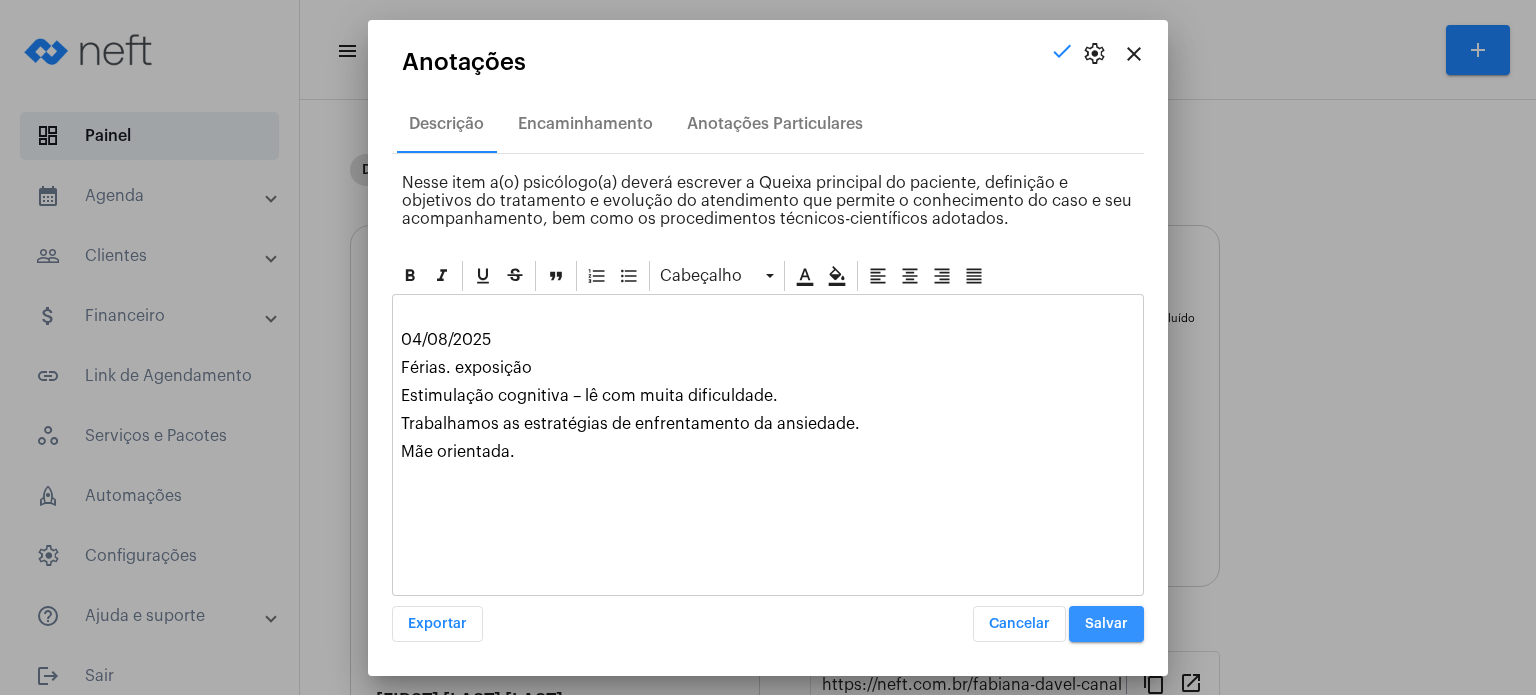 click on "Salvar" at bounding box center [1106, 624] 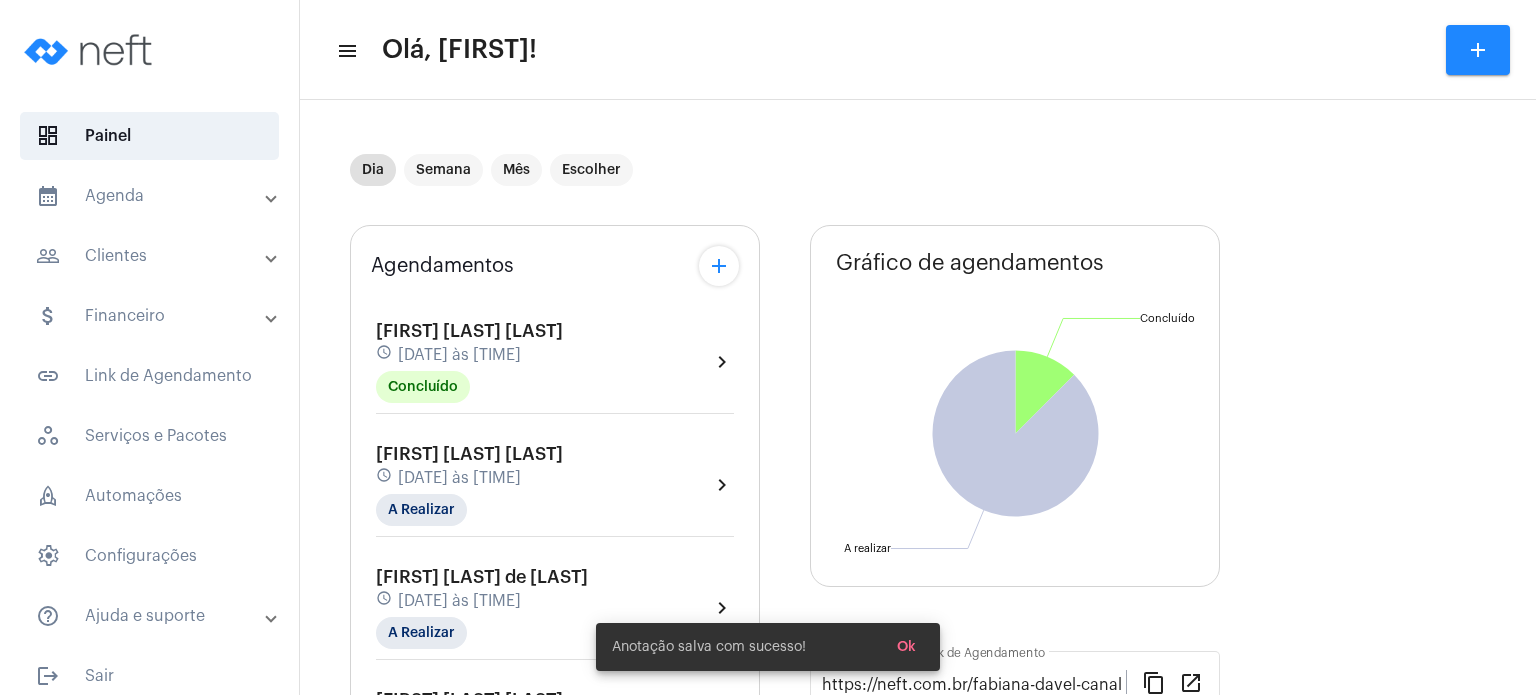 click on "[DATE] às [TIME]" 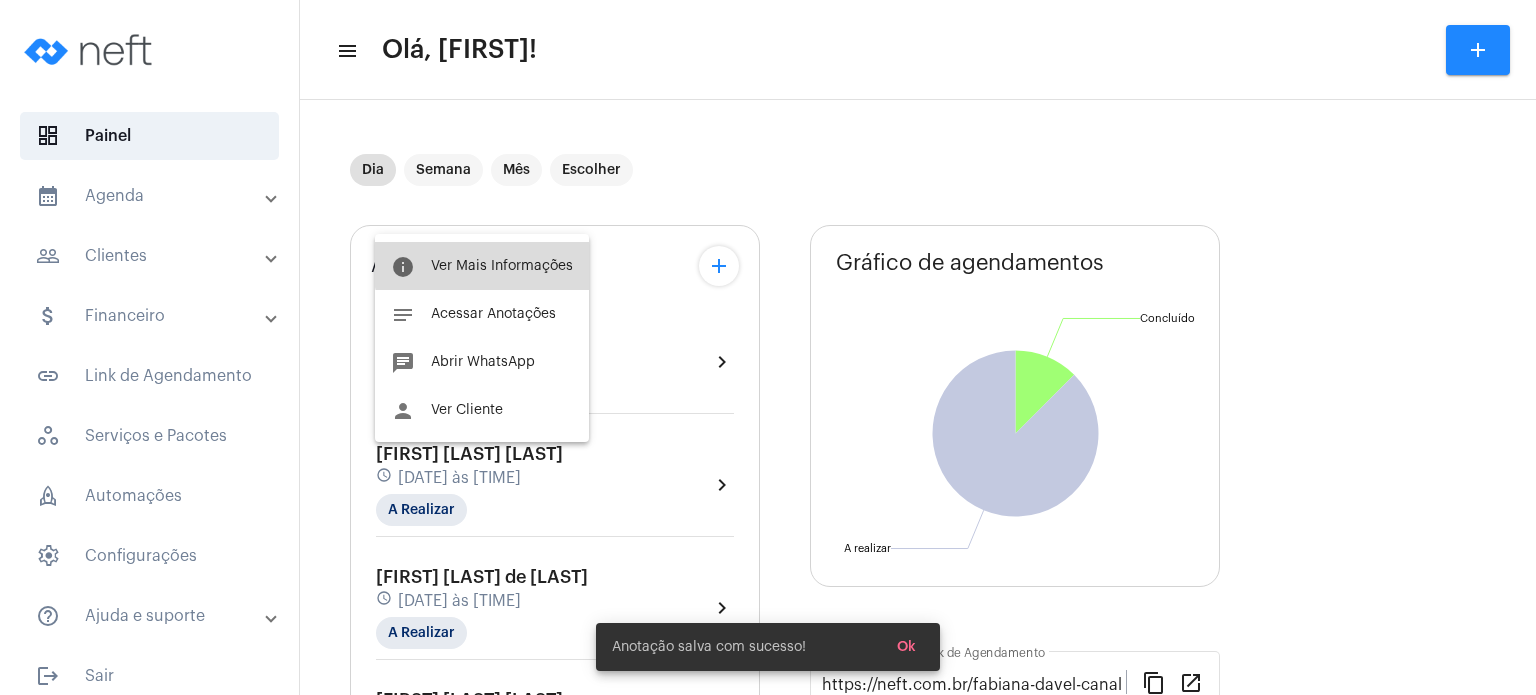 click on "info Ver Mais Informações" at bounding box center (482, 266) 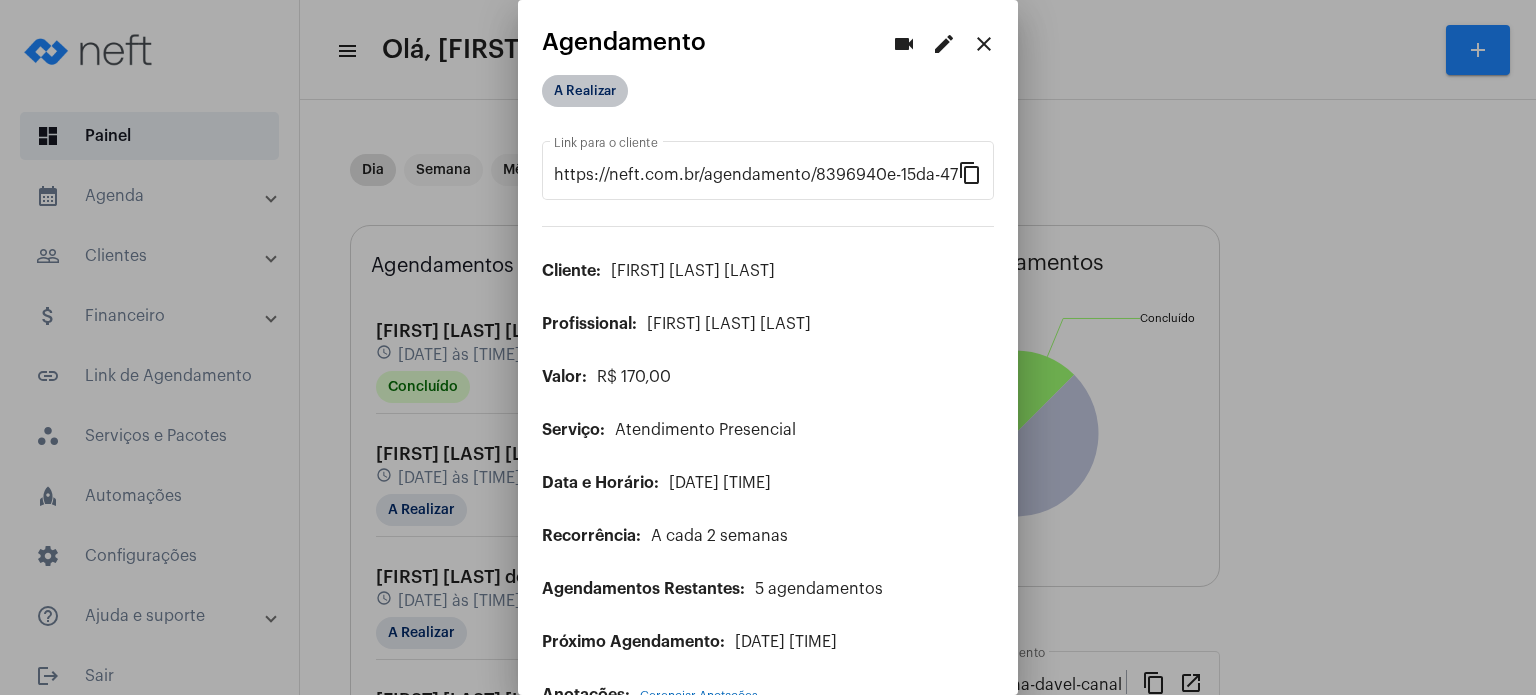 click on "A Realizar" at bounding box center [585, 91] 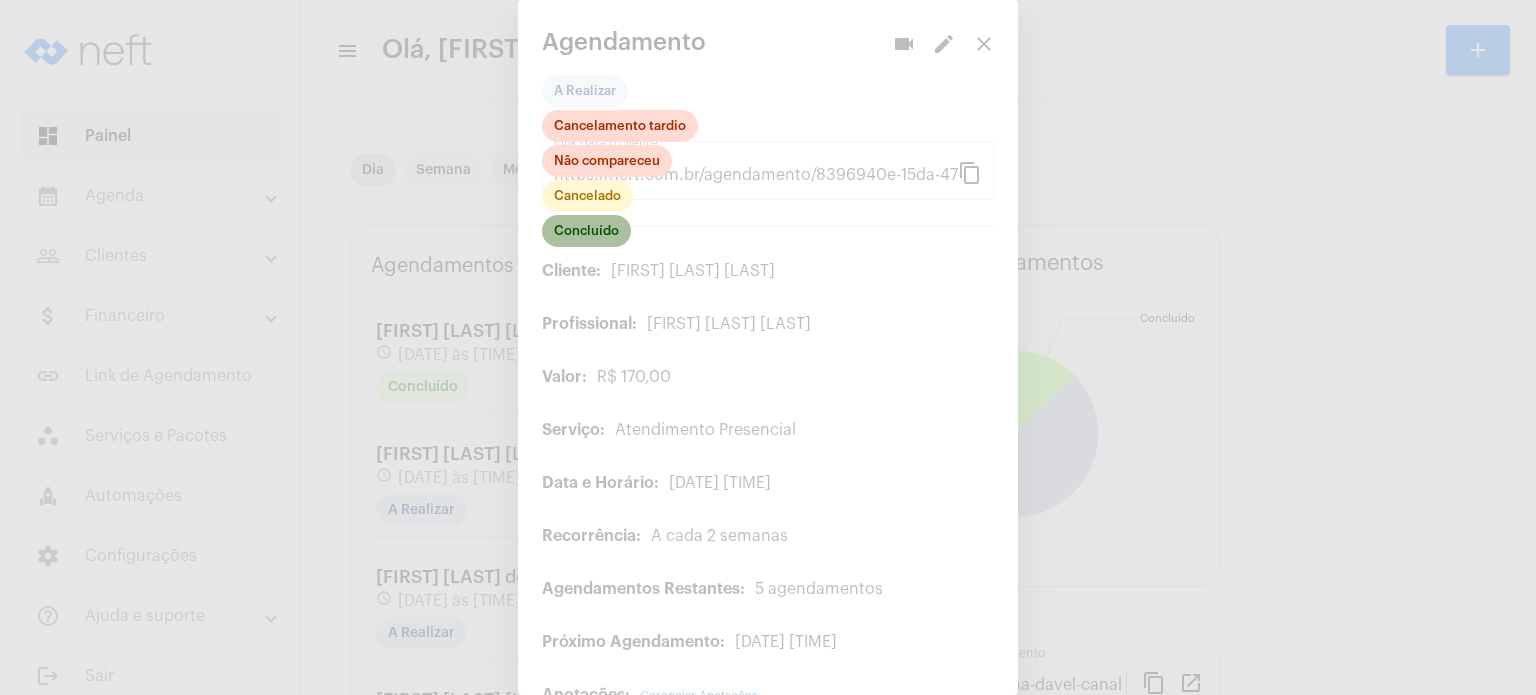 click on "Concluído" 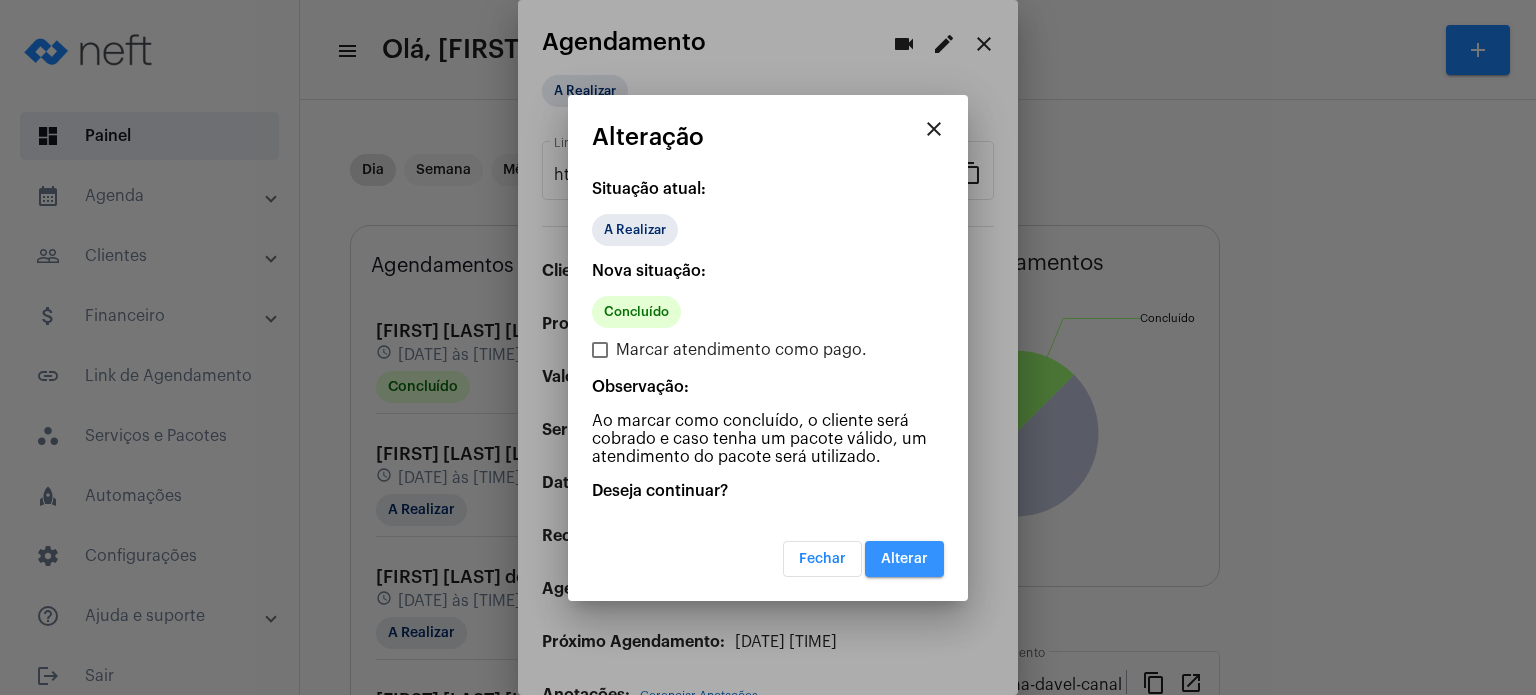 click on "Alterar" at bounding box center (904, 559) 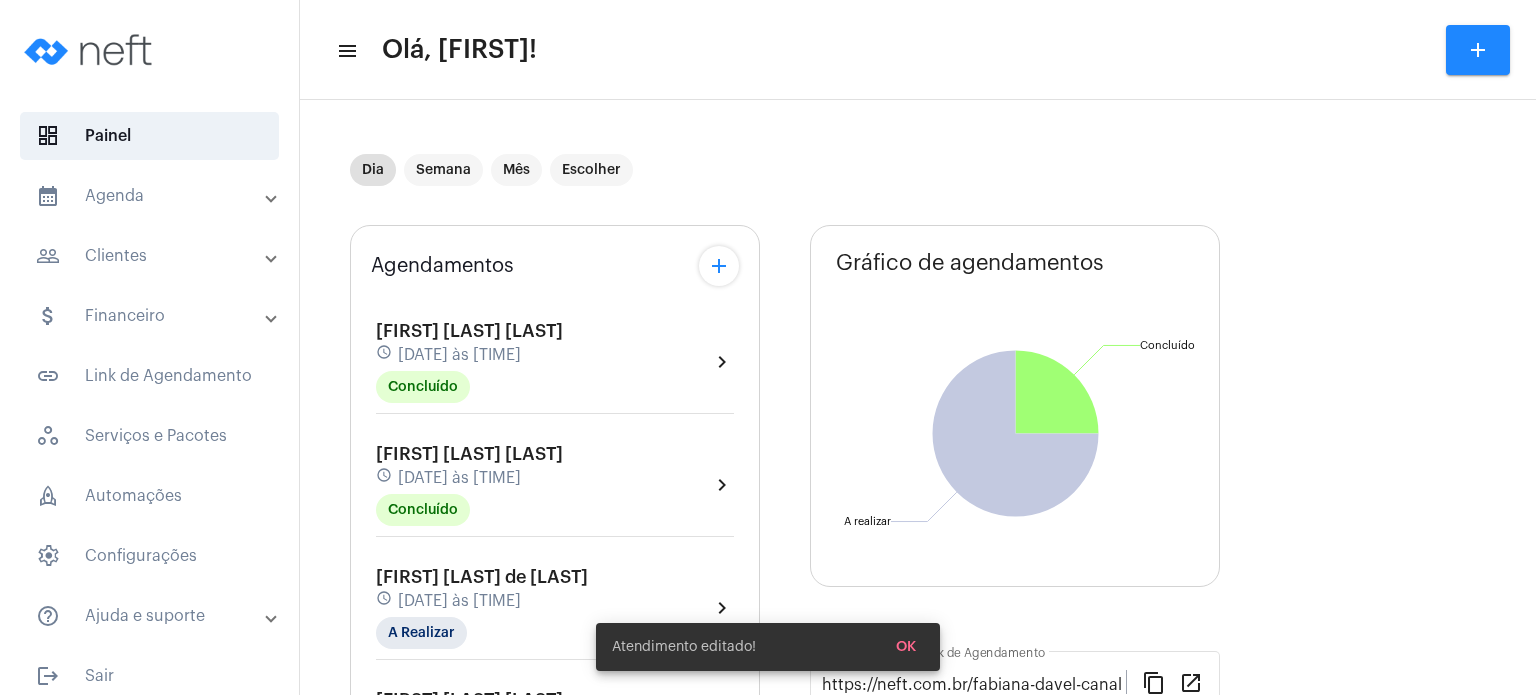 click on "Agendamentos add [FIRST] [LAST] schedule [DATE] às [TIME] Concluído  chevron_right  [FIRST] [LAST] schedule [DATE] às [TIME] Concluído  chevron_right  [FIRST] [LAST] de [LAST] schedule [DATE] às [TIME] A Realizar  chevron_right  [FIRST] [LAST] [LAST] schedule [DATE] às [TIME] A Realizar  chevron_right  [FIRST] [LAST] [LAST] schedule [DATE] às [TIME] A Realizar  chevron_right  [FIRST] [LAST] [LAST] schedule [DATE] às [TIME] A Realizar  chevron_right  [FIRST] [LAST] schedule [DATE] às [TIME] A Realizar  chevron_right  [FIRST] [LAST] [LAST] schedule [DATE] às [TIME] A Realizar  chevron_right" 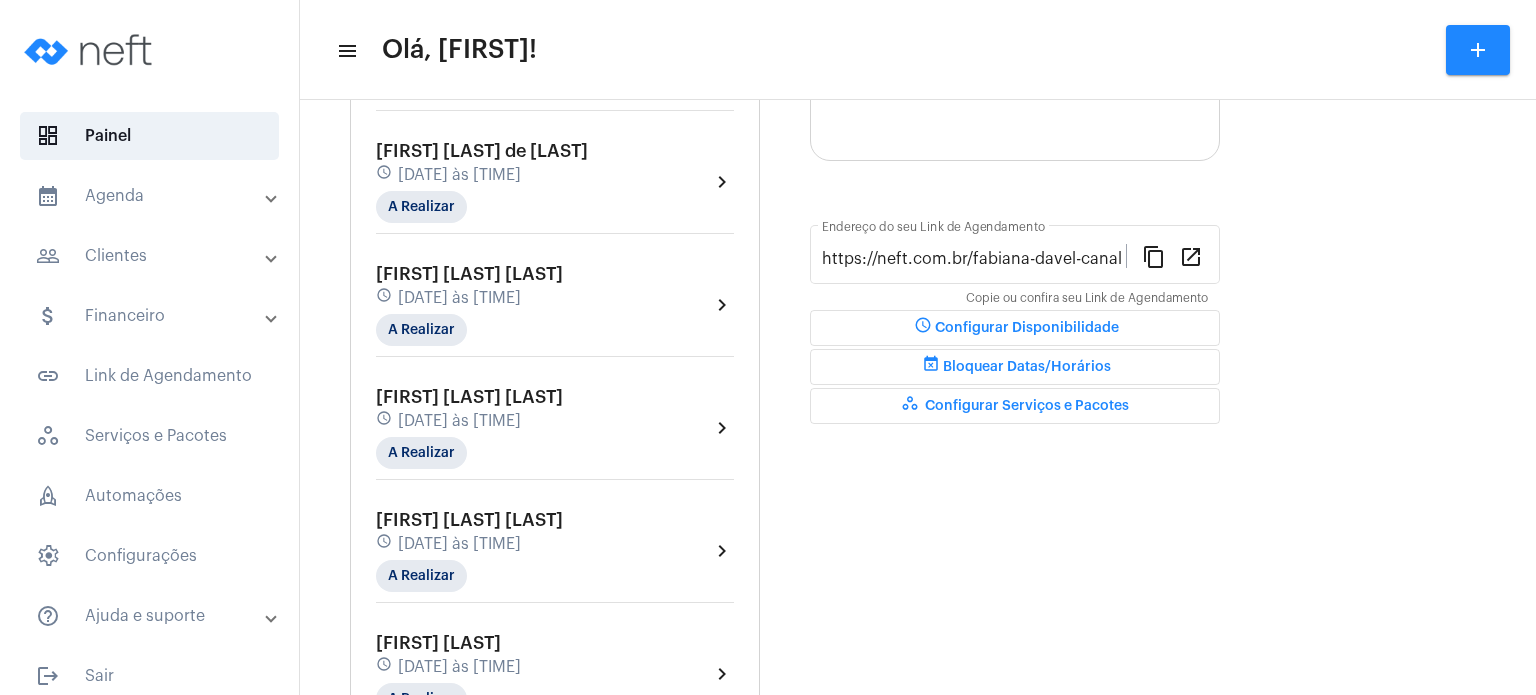 scroll, scrollTop: 440, scrollLeft: 0, axis: vertical 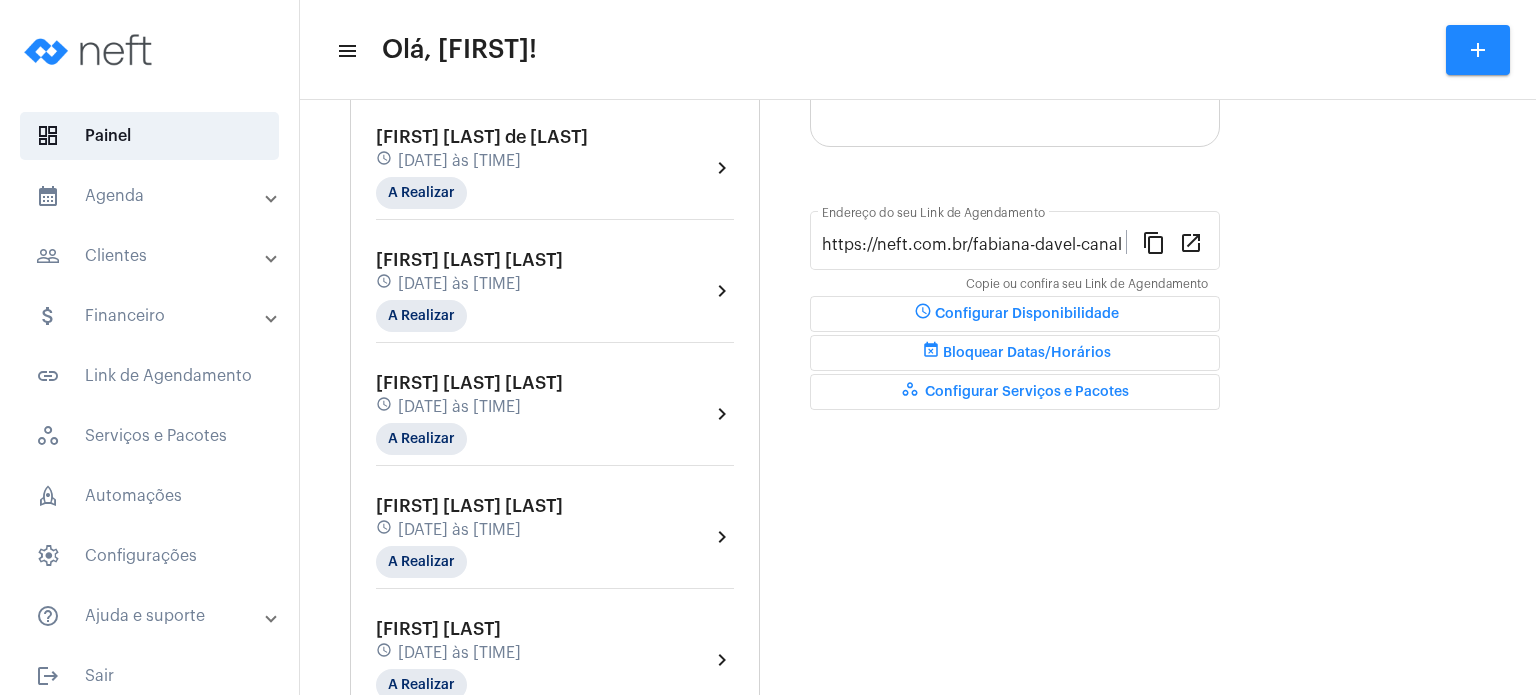 click on "calendar_month_outlined  Agenda" at bounding box center (151, 196) 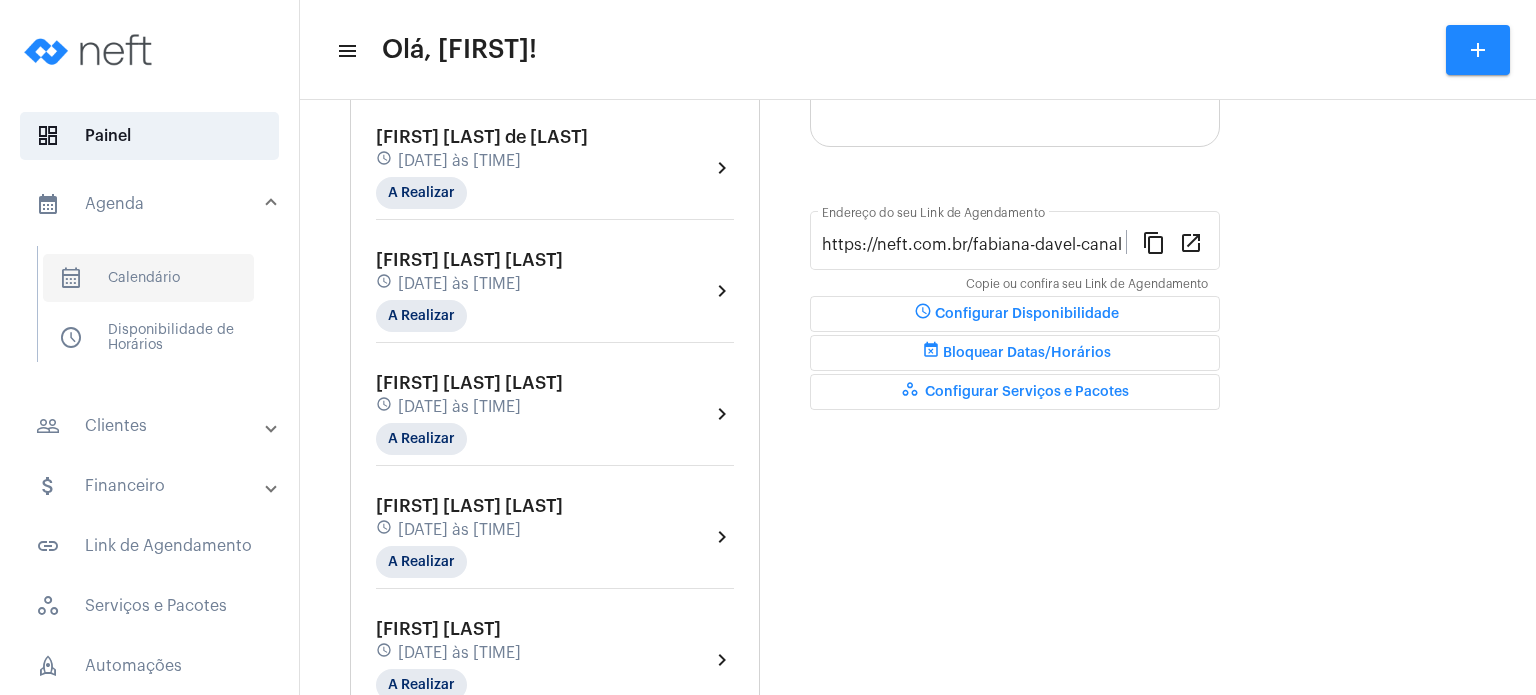 click on "calendar_month_outlined   Calendário" at bounding box center (148, 278) 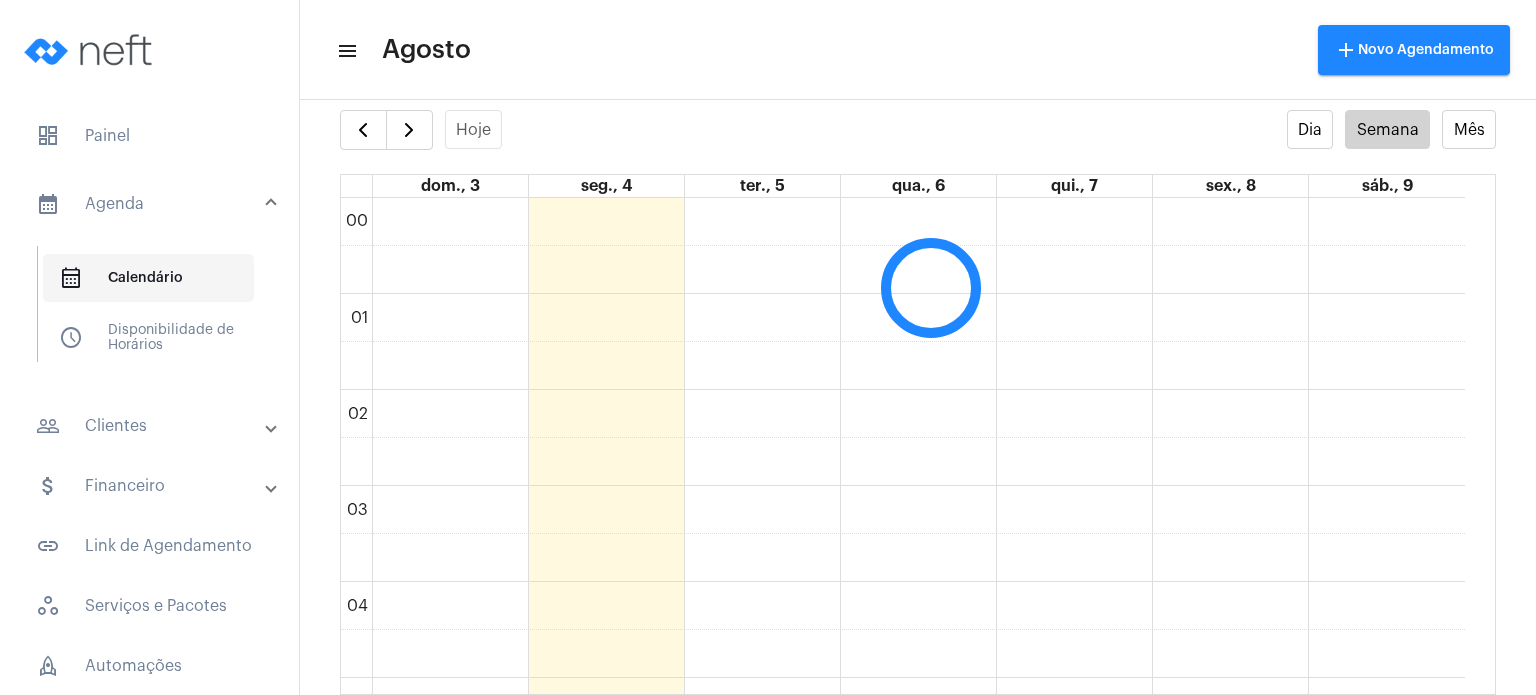 scroll, scrollTop: 40, scrollLeft: 0, axis: vertical 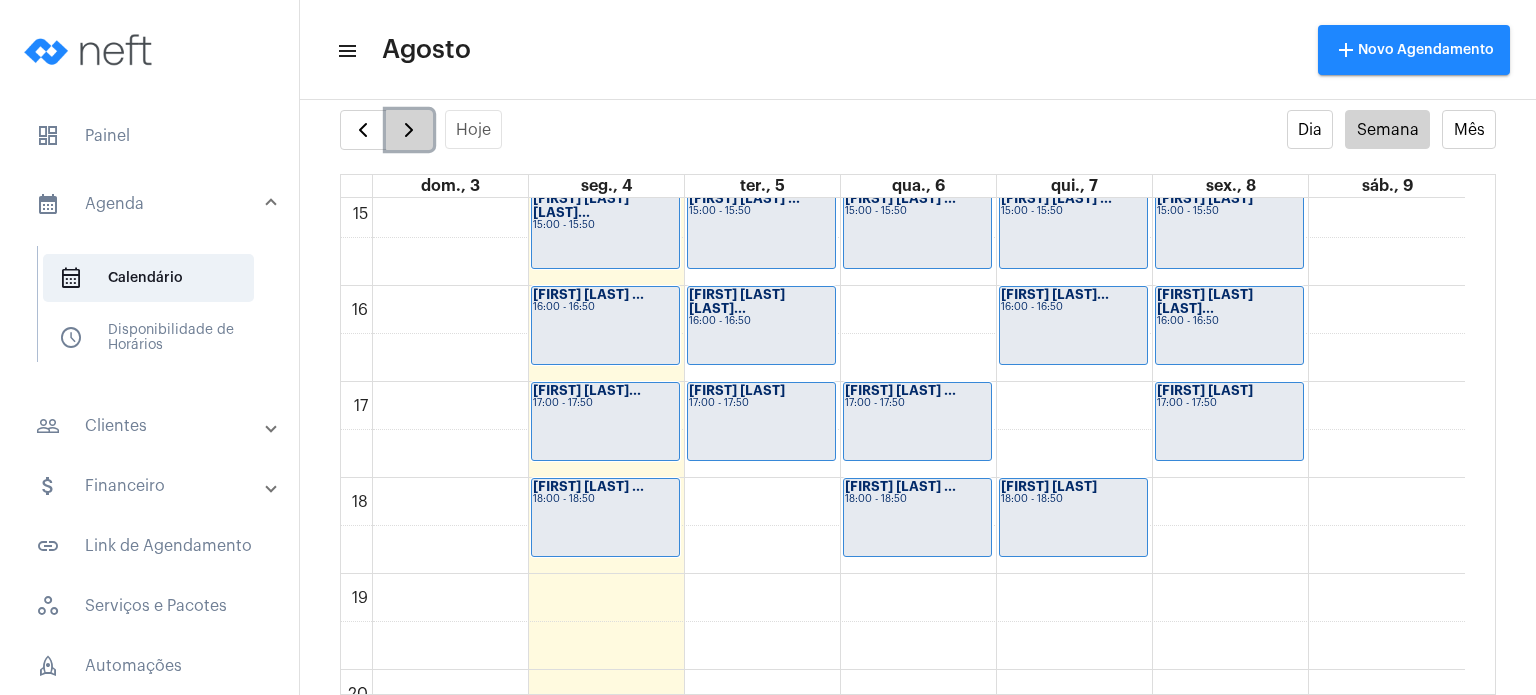 click 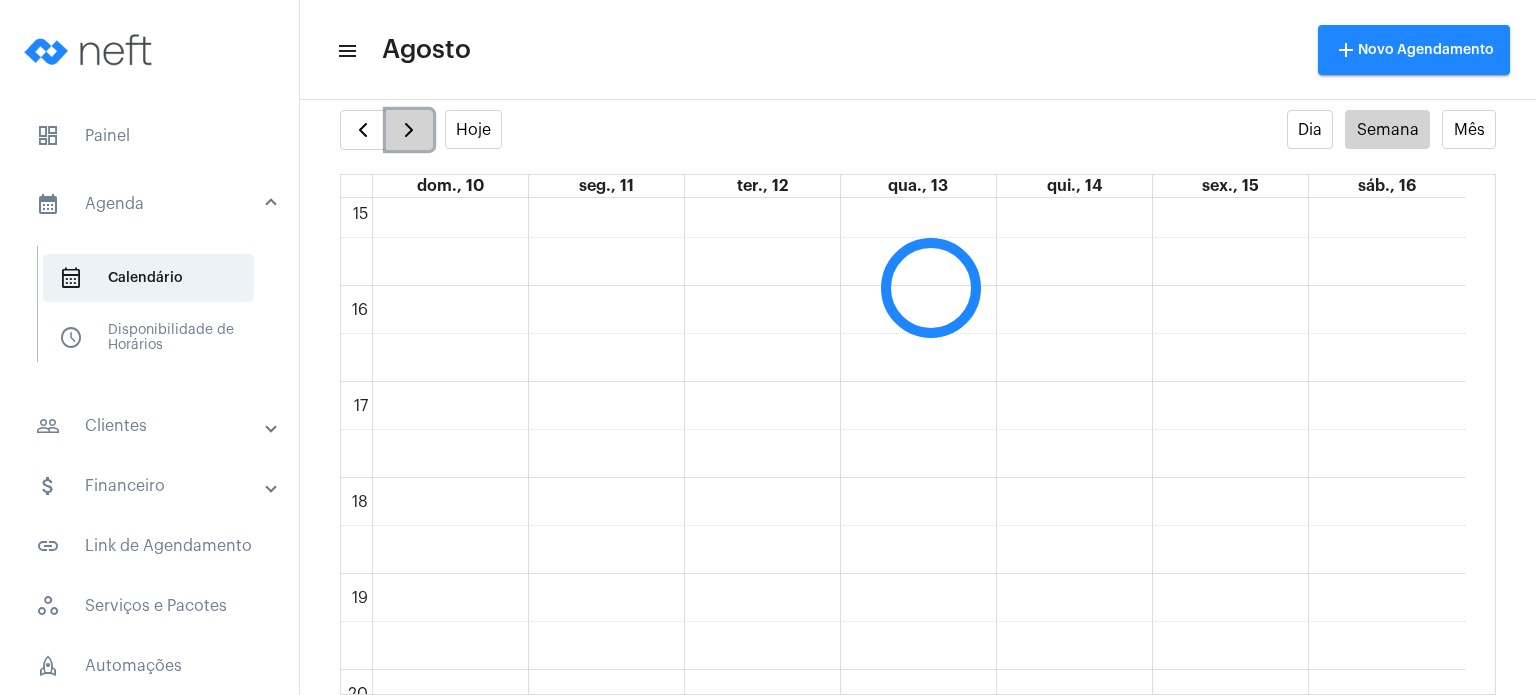 scroll, scrollTop: 576, scrollLeft: 0, axis: vertical 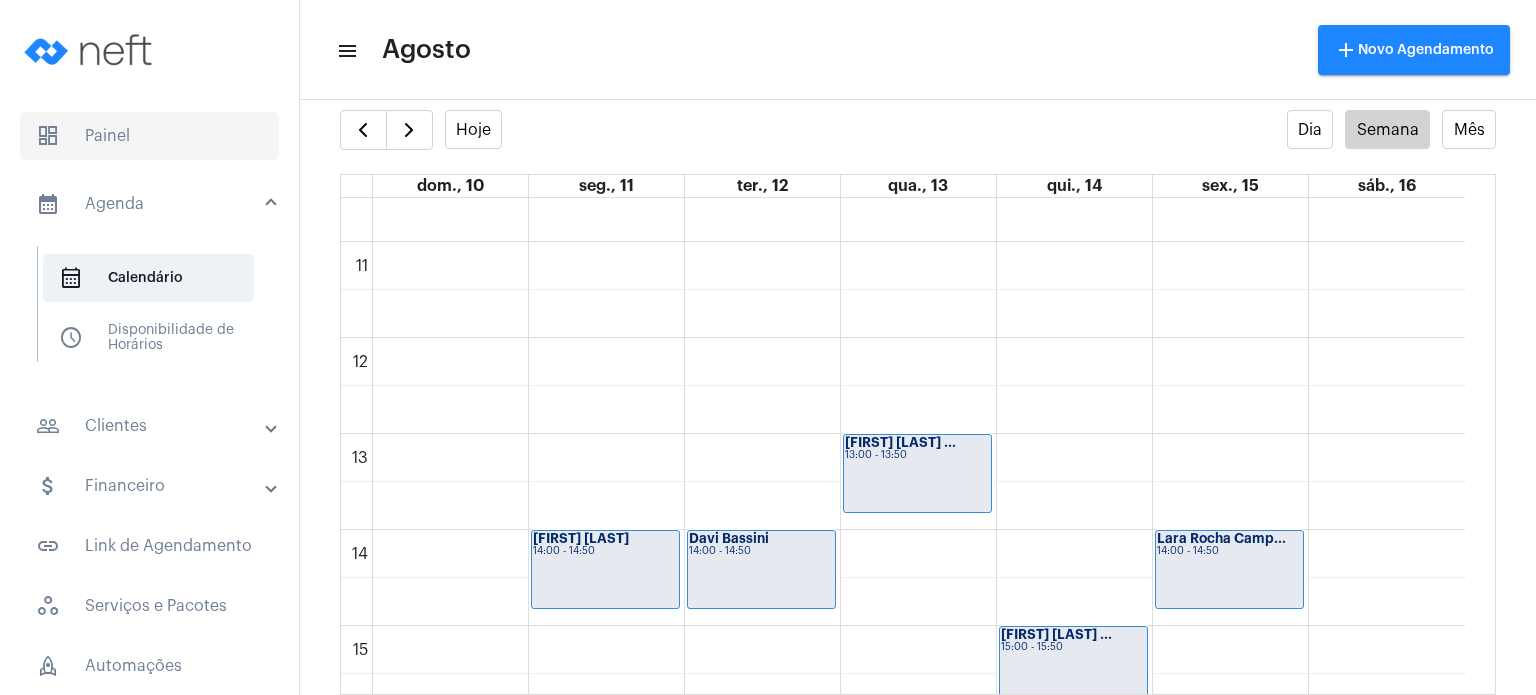 click on "dashboard   Painel" 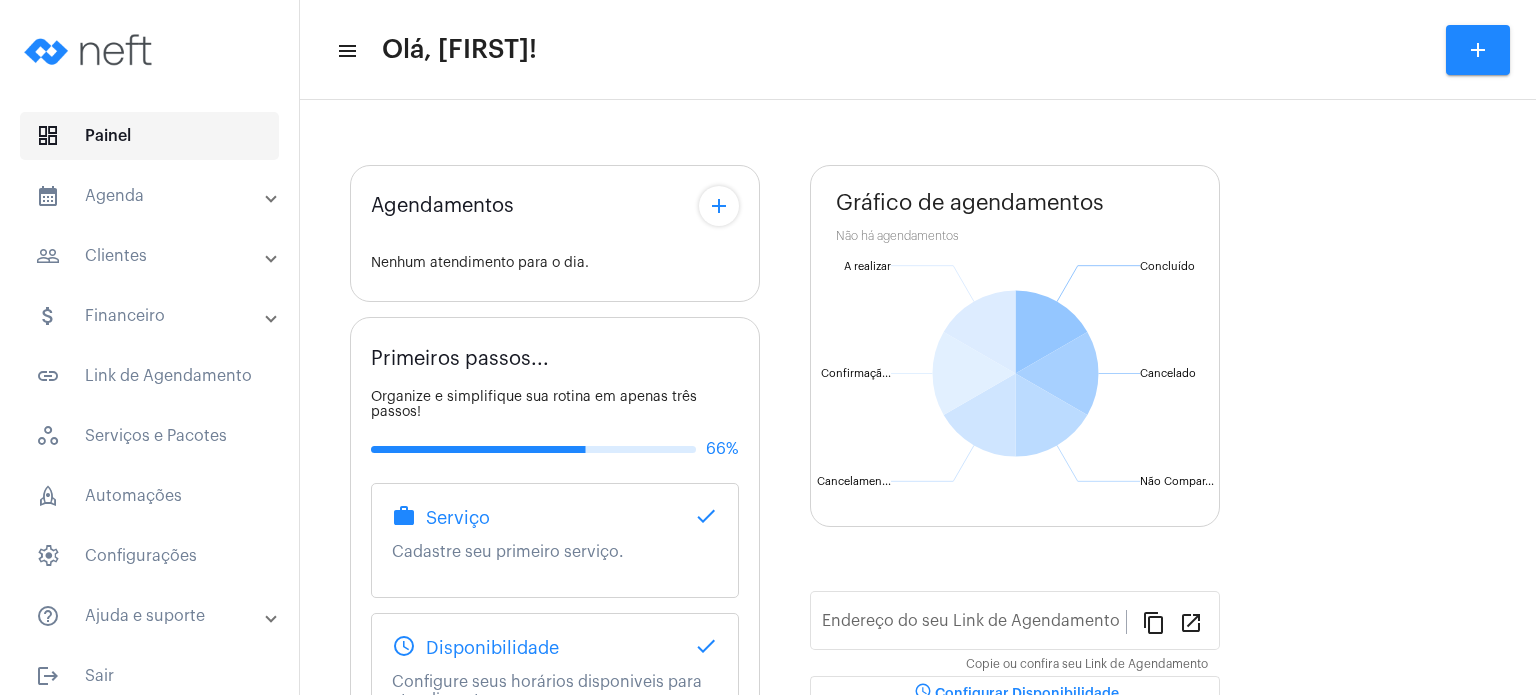 type on "https://neft.com.br/fabiana-davel-canal" 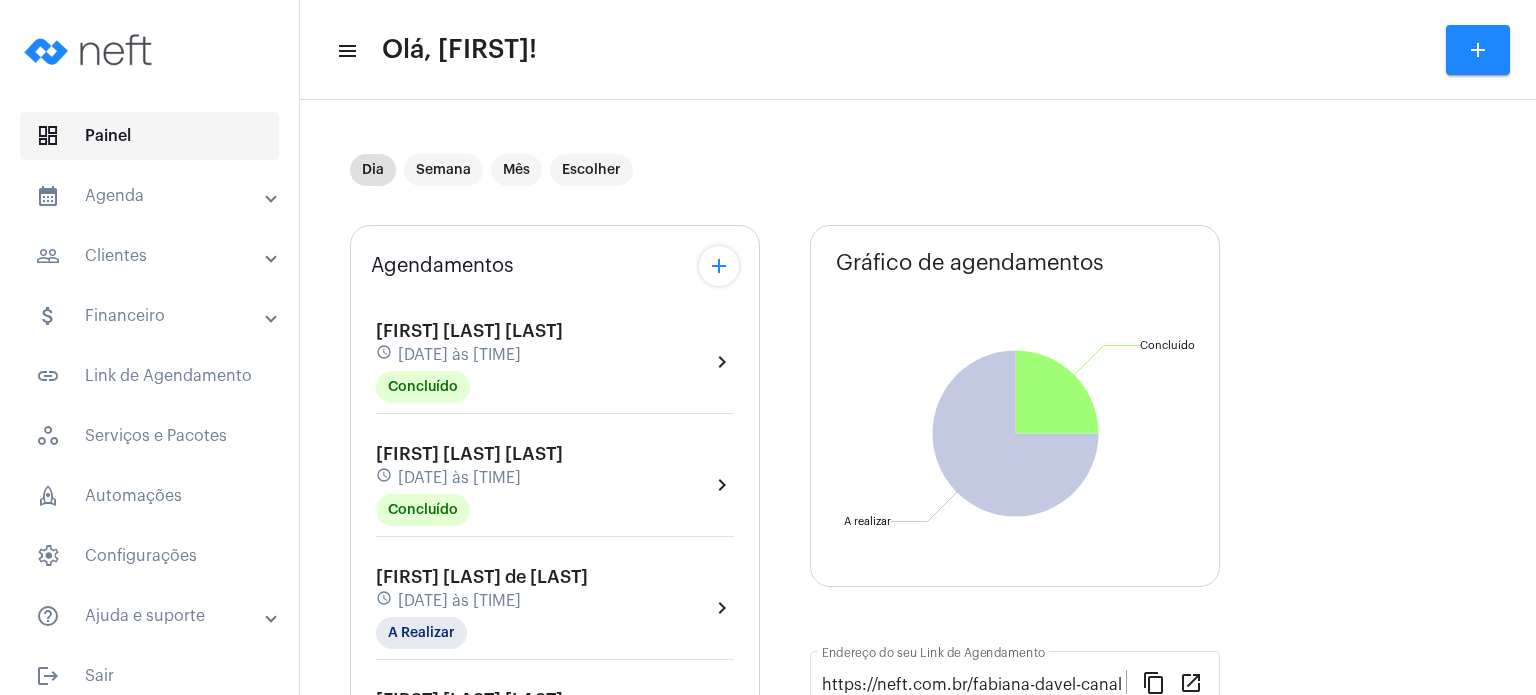 scroll, scrollTop: 16, scrollLeft: 0, axis: vertical 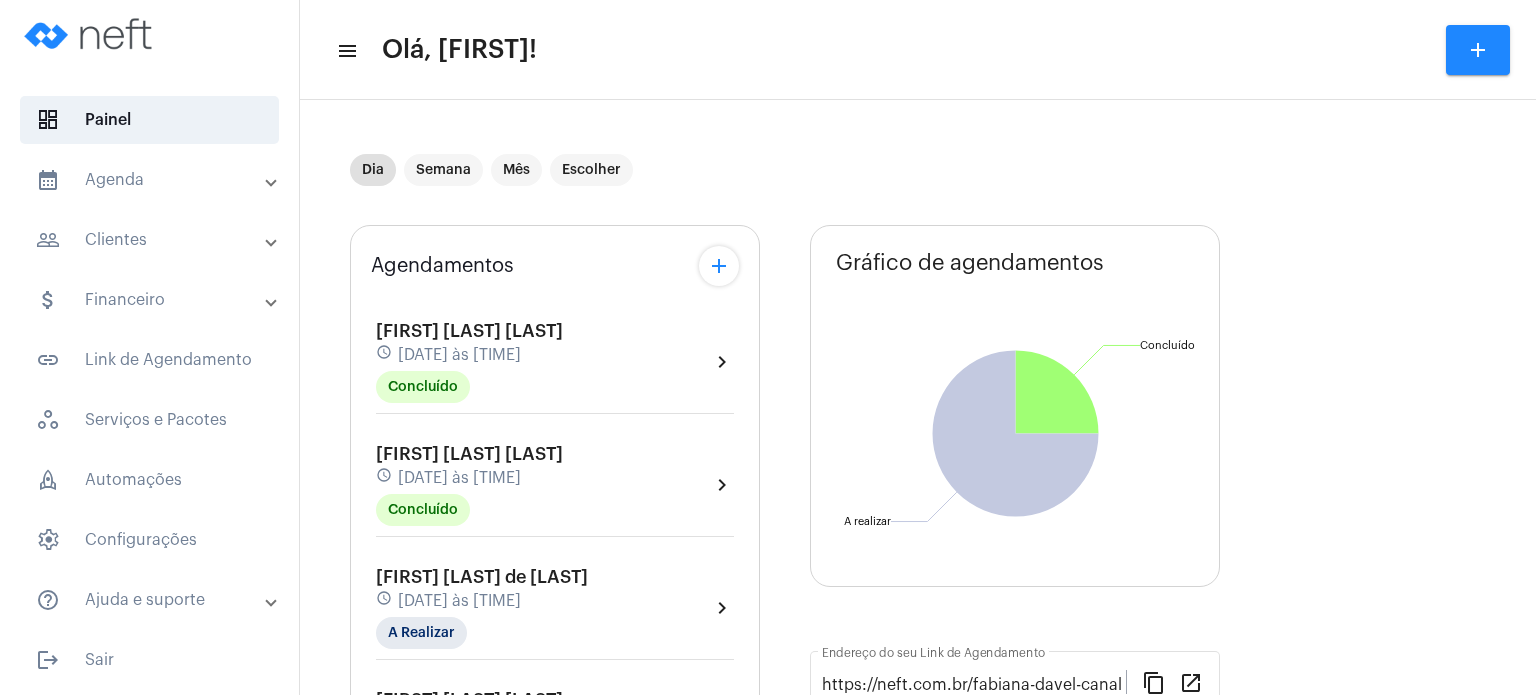 click on "[DATE] às [TIME]" 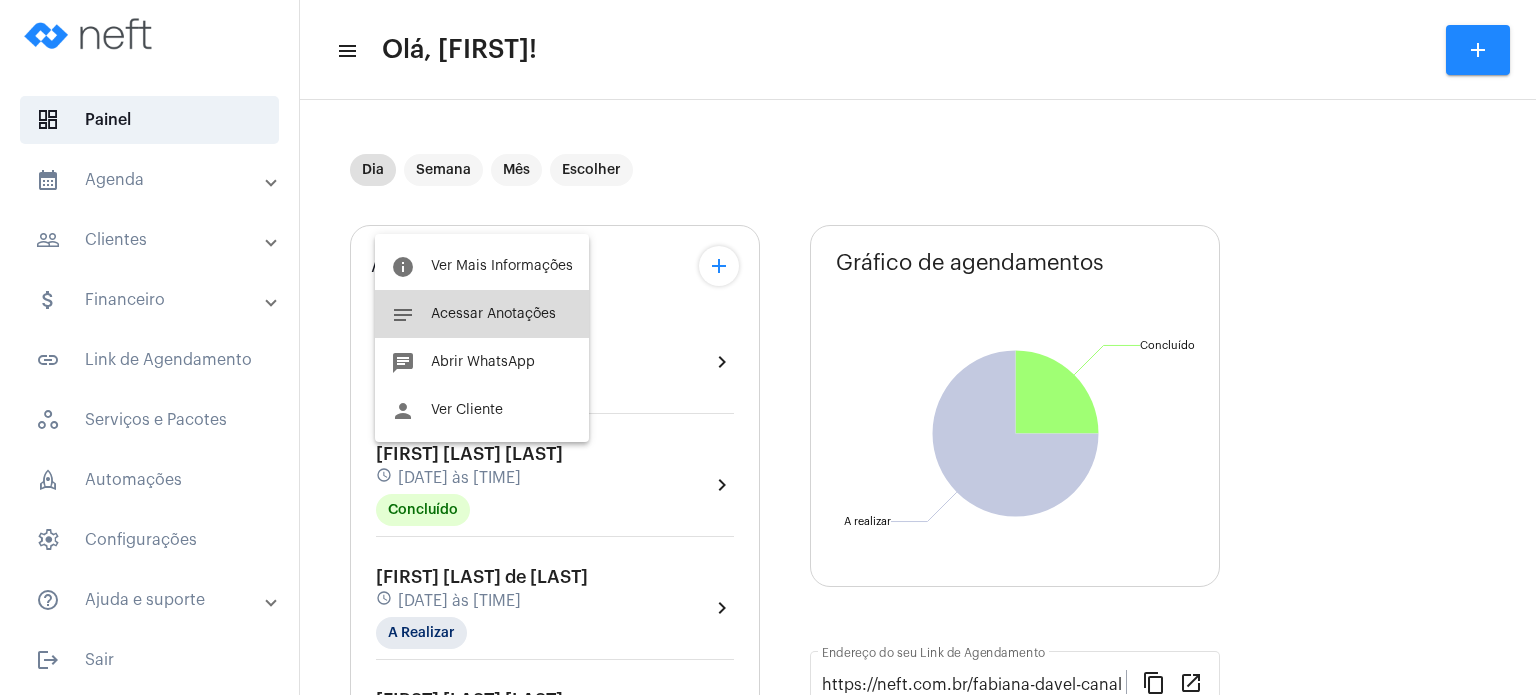 click on "Acessar Anotações" at bounding box center [493, 314] 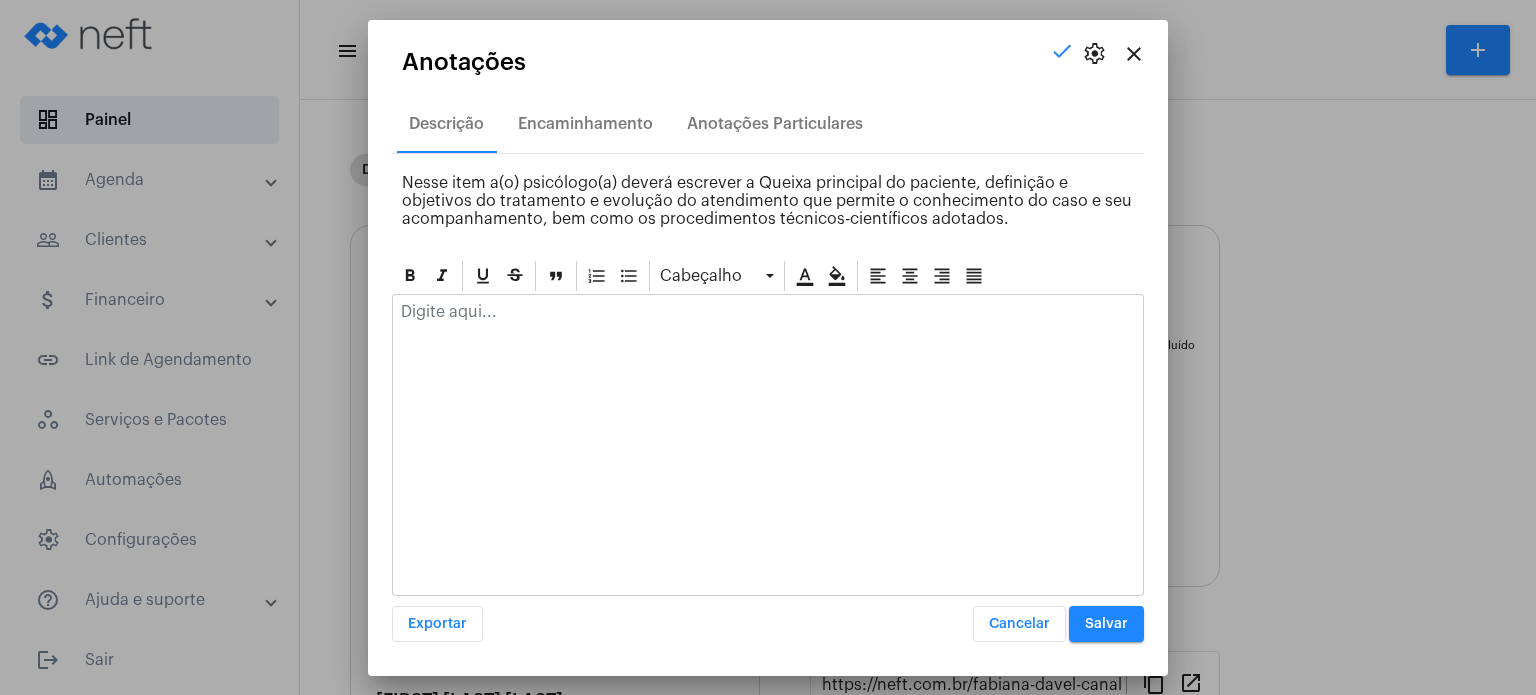 click 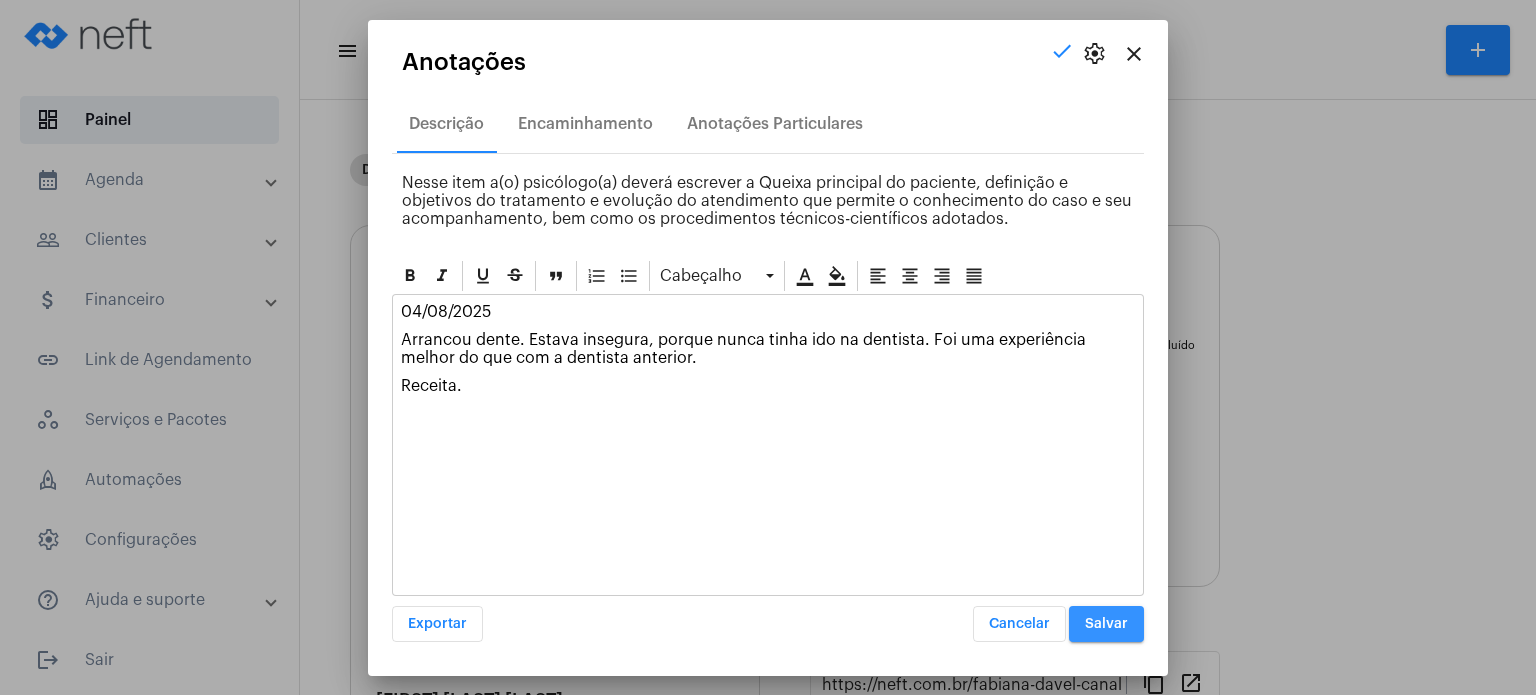 click on "Salvar" at bounding box center (1106, 624) 